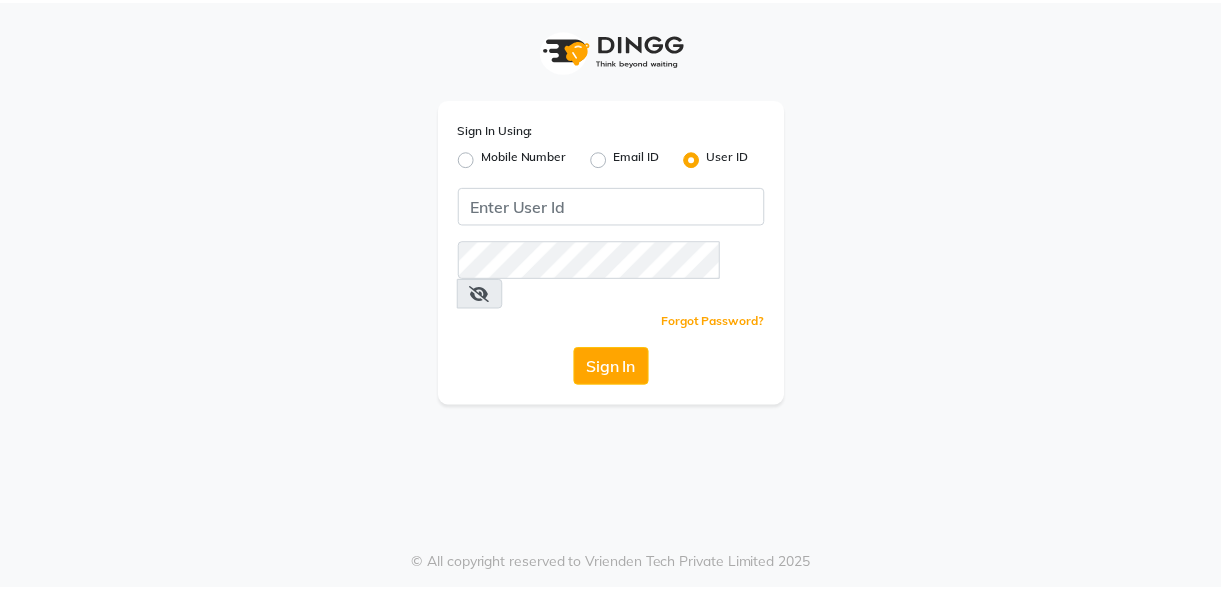 scroll, scrollTop: 0, scrollLeft: 0, axis: both 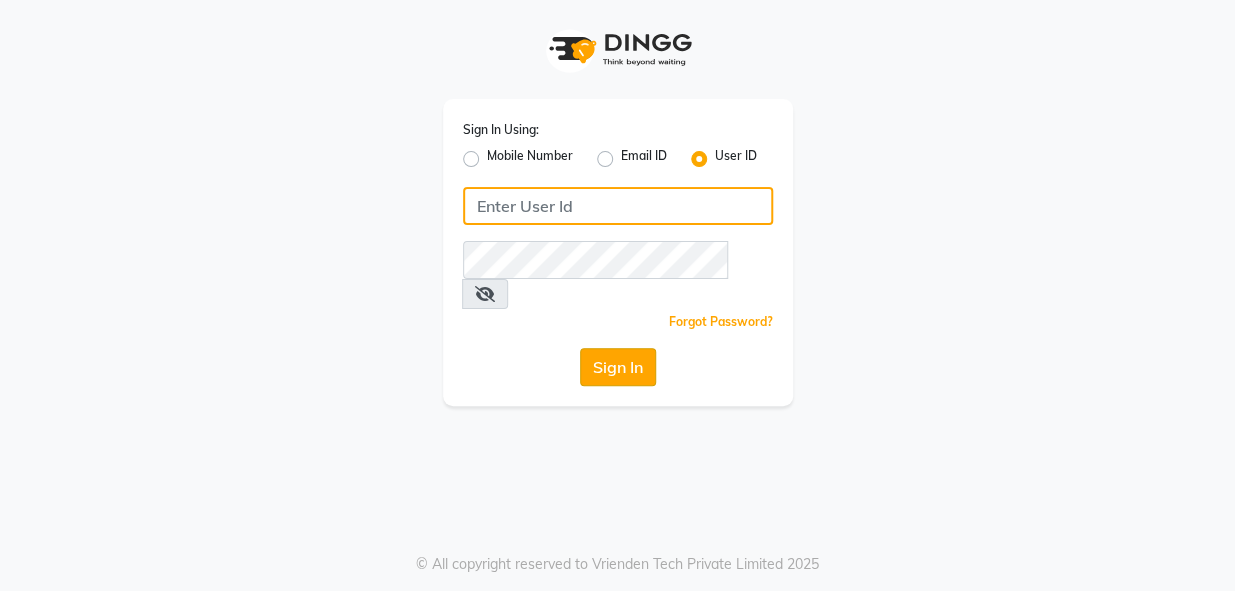type on "[NAME]12" 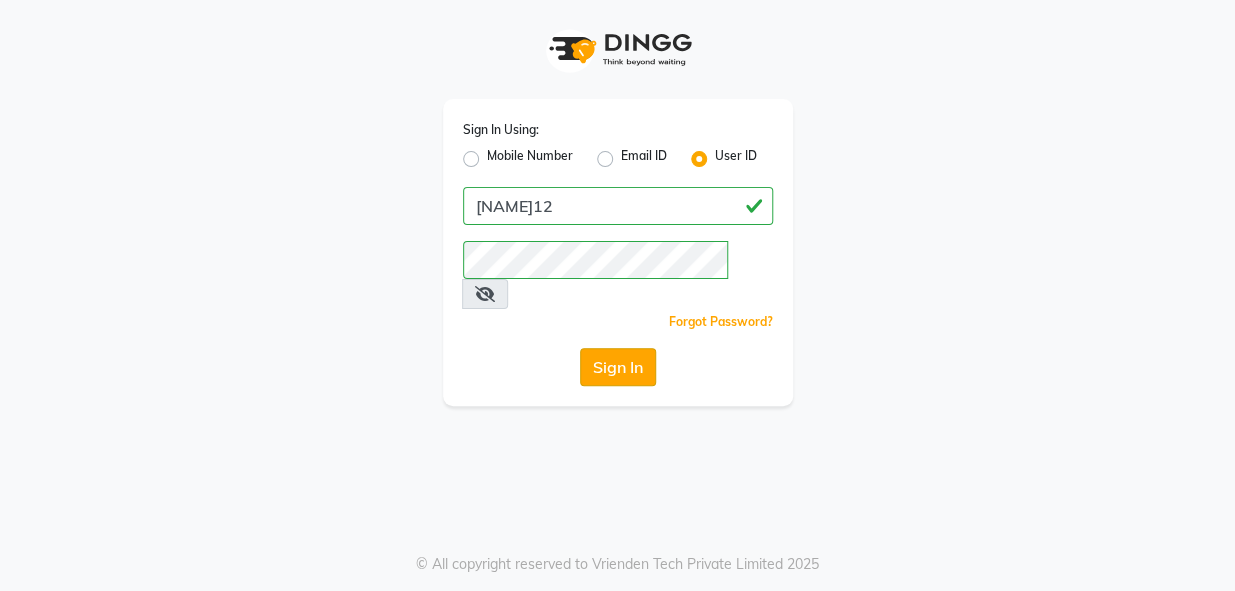 click on "Sign In" 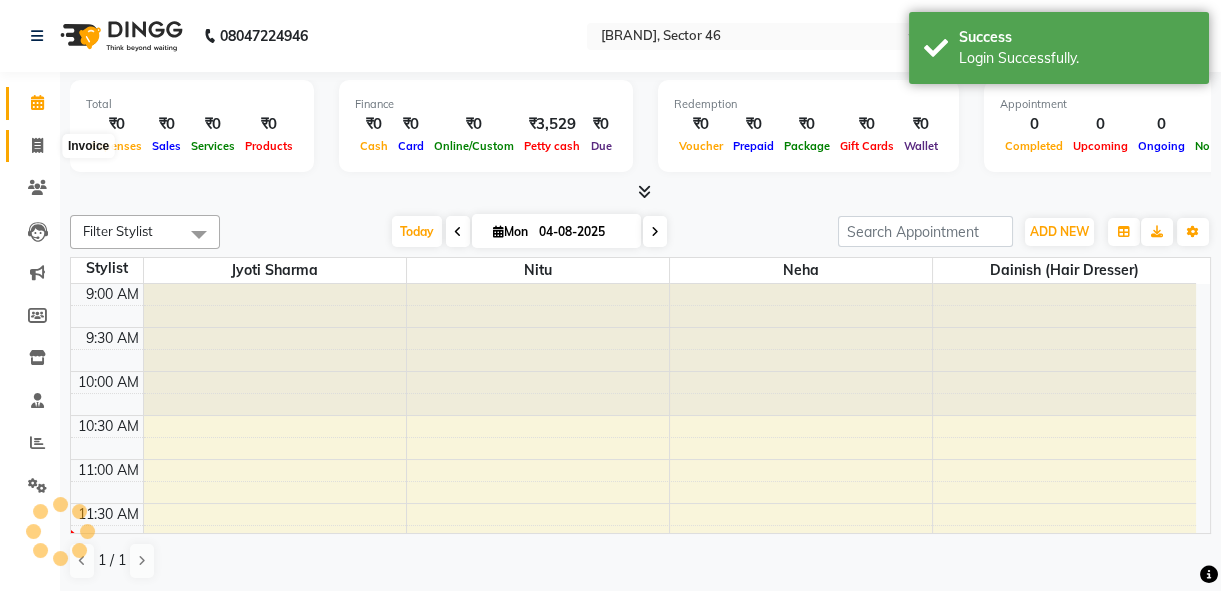 scroll, scrollTop: 0, scrollLeft: 0, axis: both 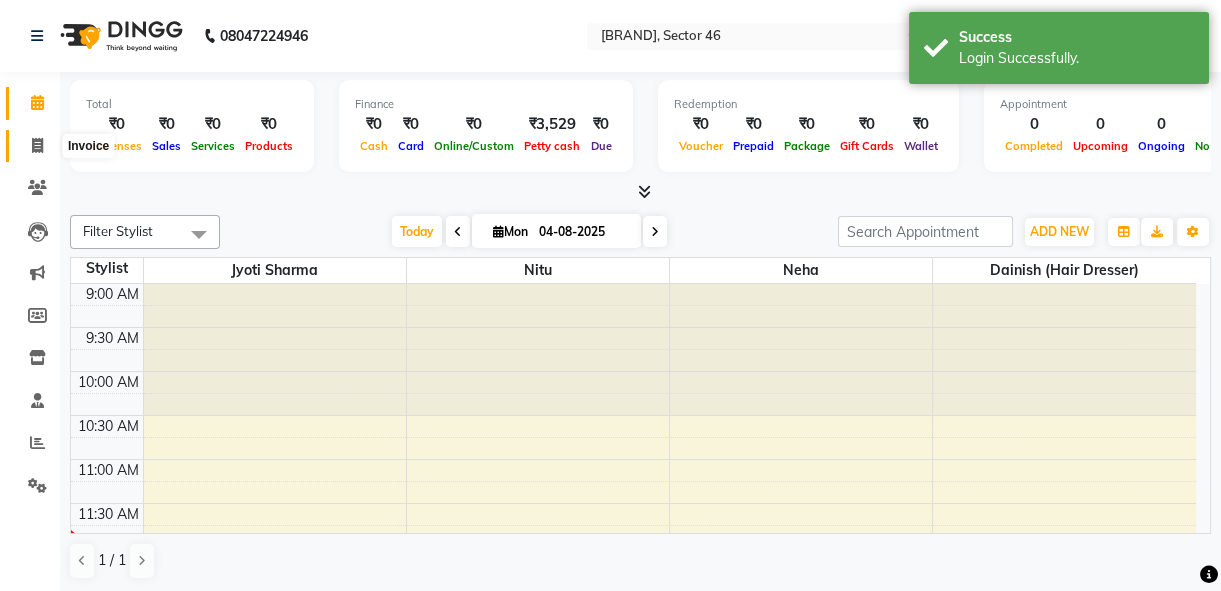 click 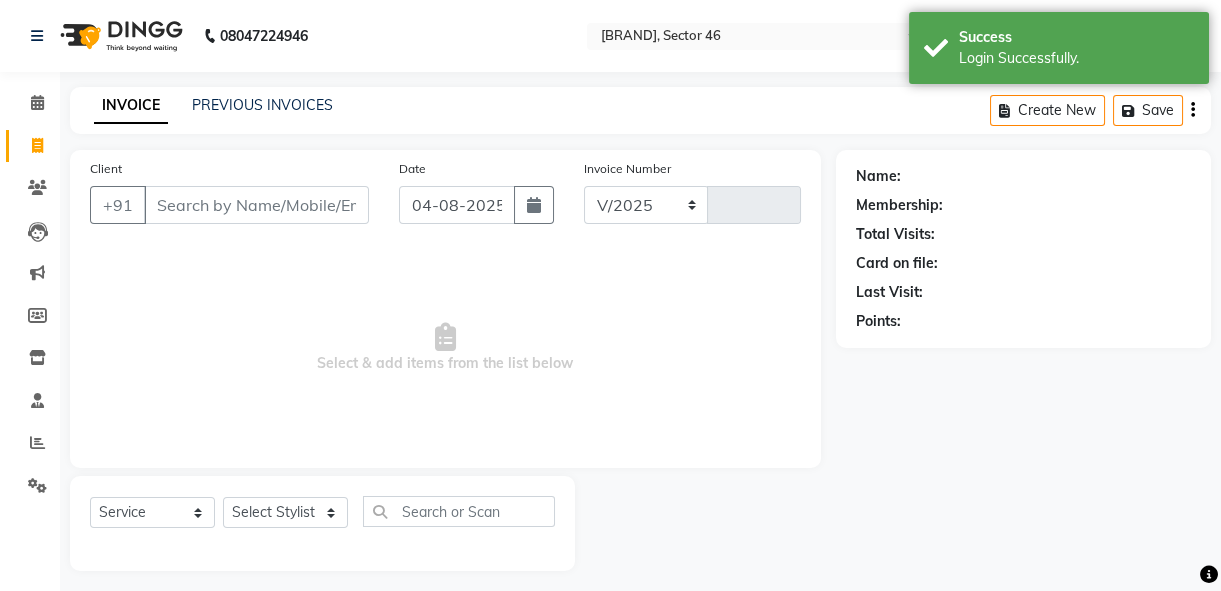 select on "679" 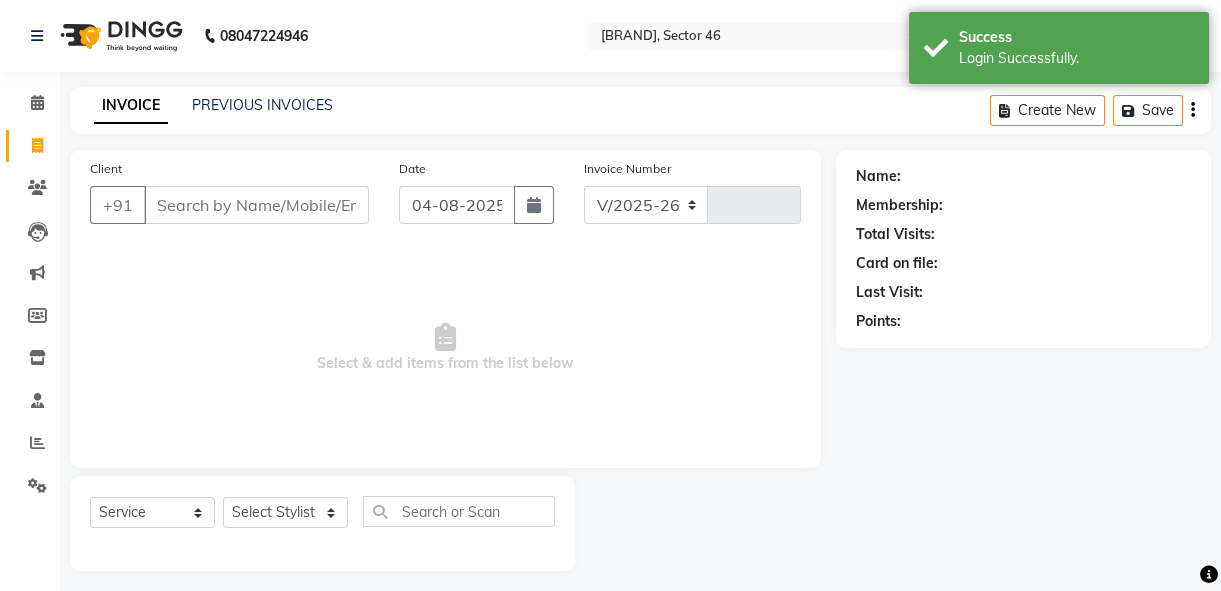 type on "0885" 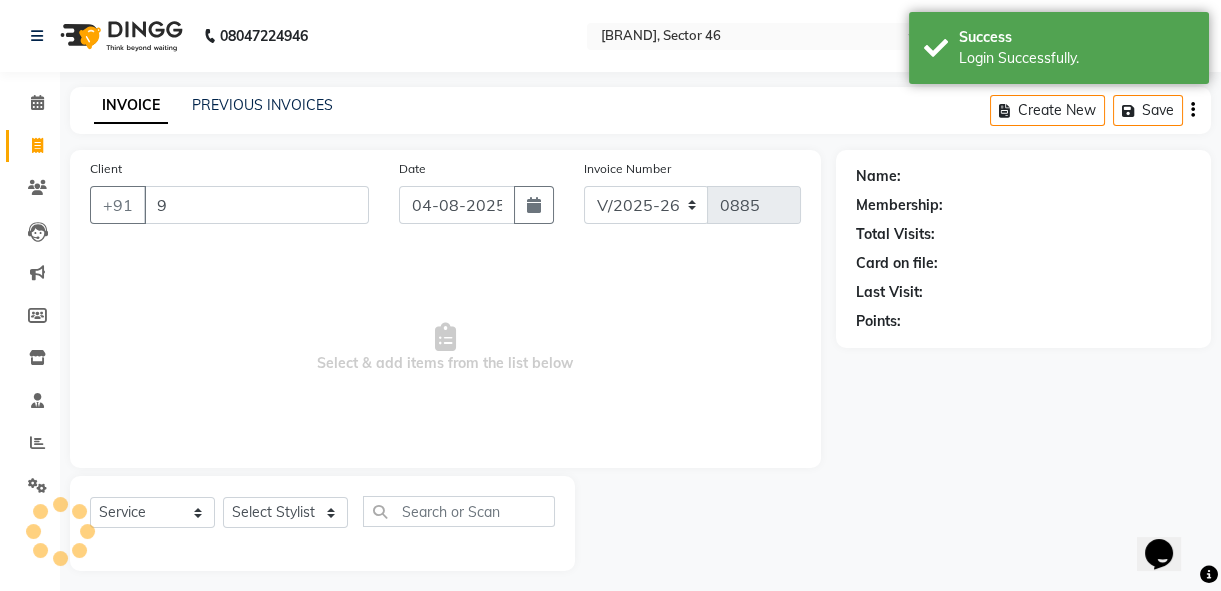scroll, scrollTop: 0, scrollLeft: 0, axis: both 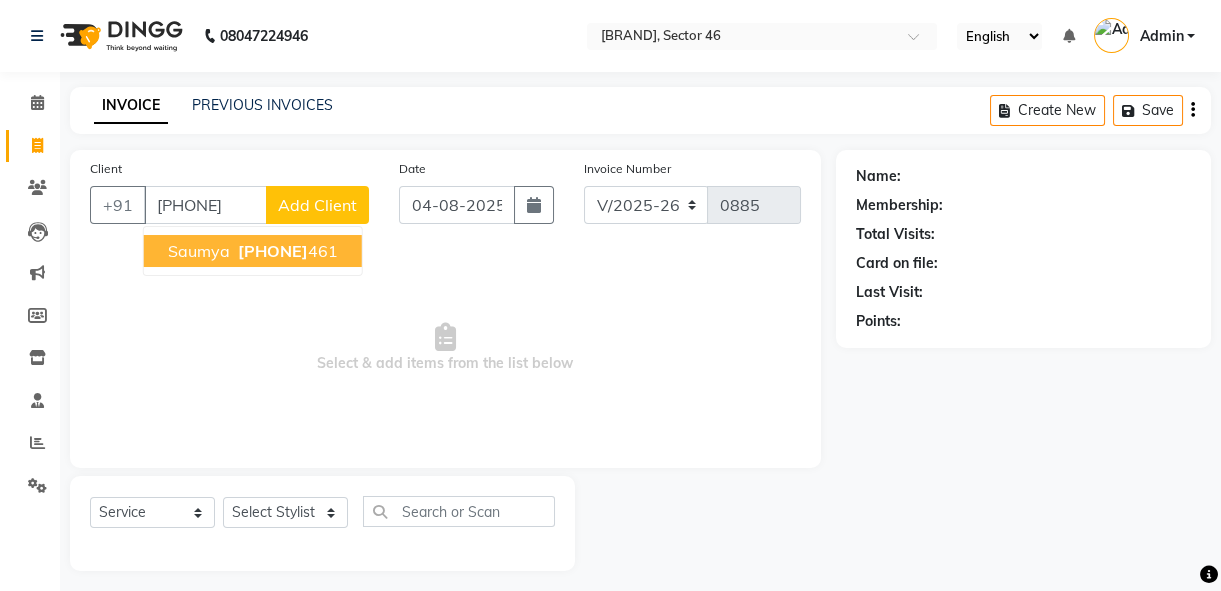 click on "[PHONE]" at bounding box center [273, 251] 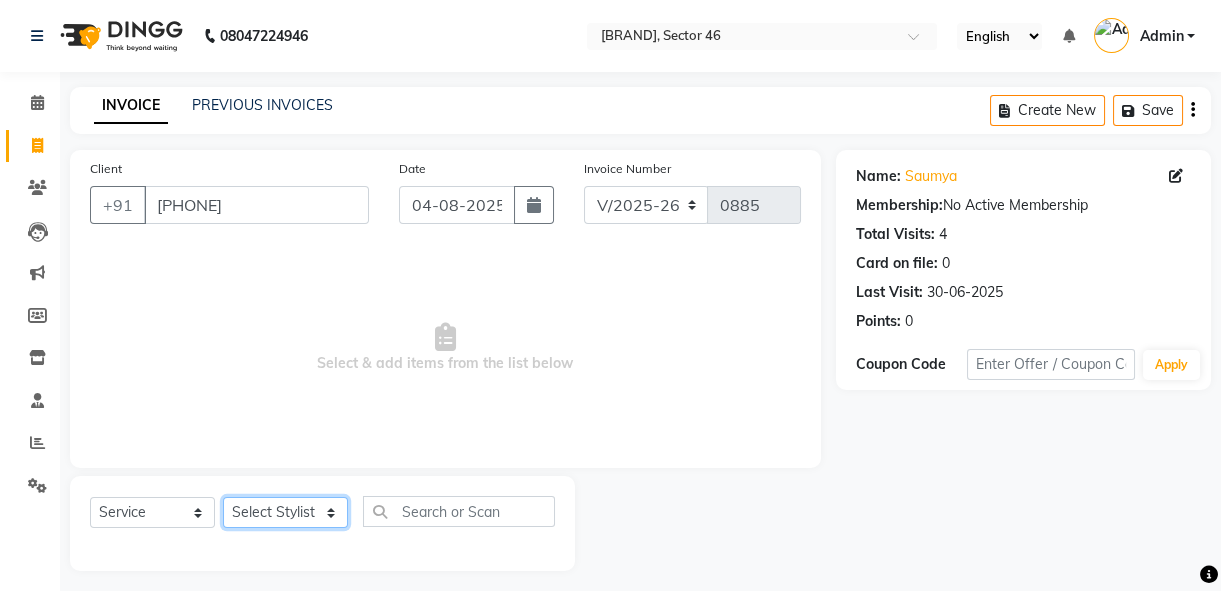 click on "Select Stylist Dainish (Hair Dresser)  Jyoti Sharma Neha Nitu Reception" 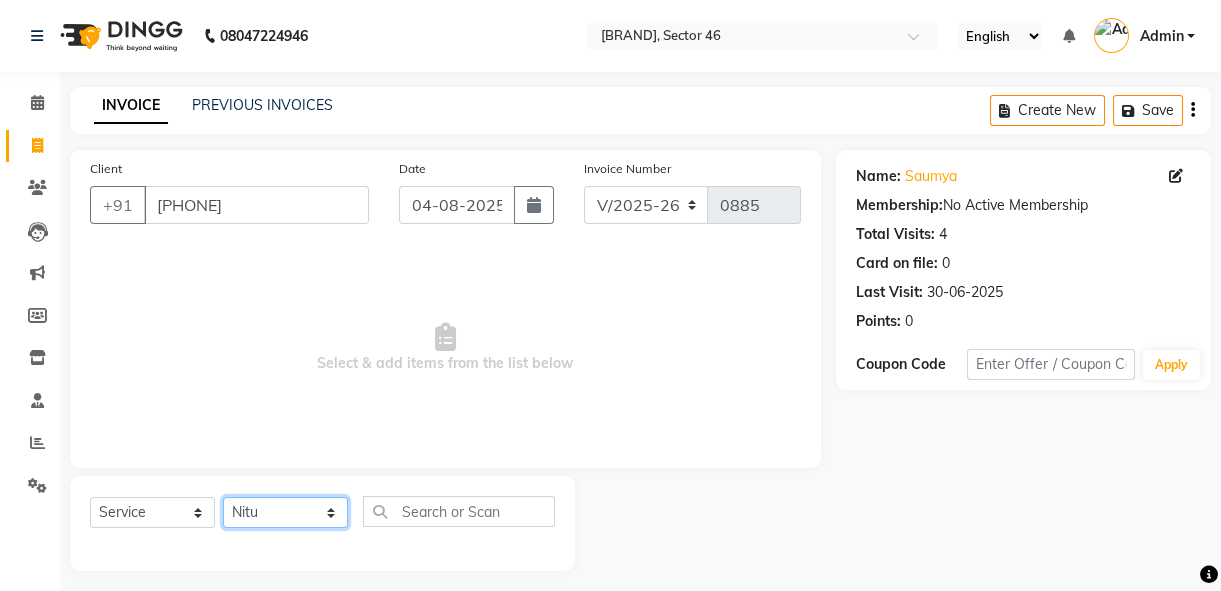 click on "Select Stylist Dainish (Hair Dresser)  Jyoti Sharma Neha Nitu Reception" 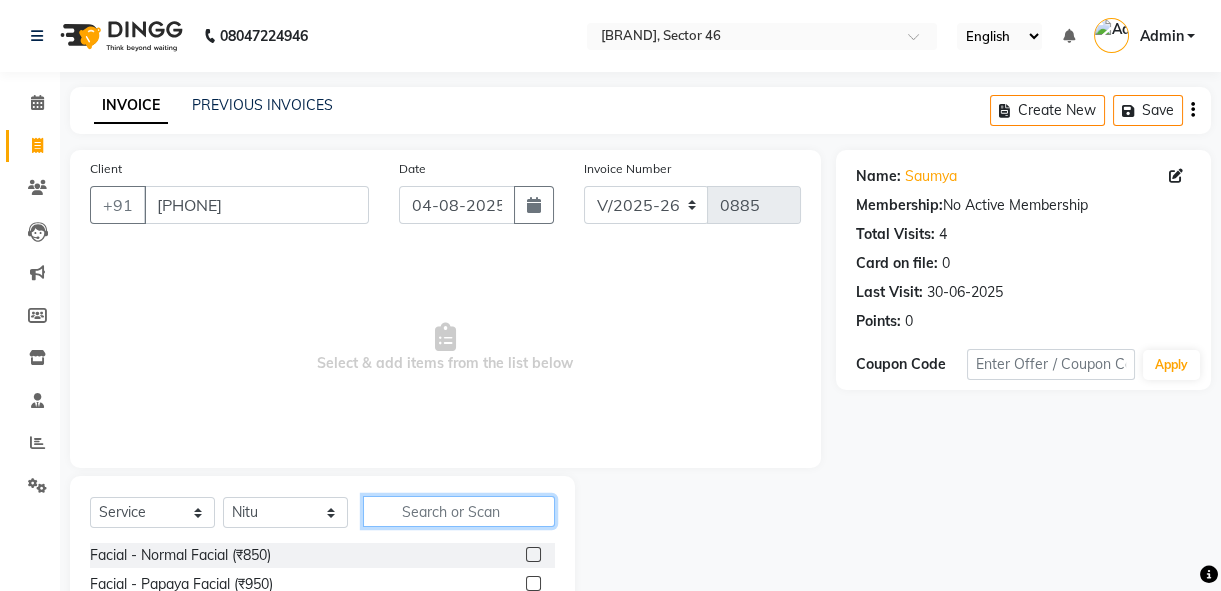 click 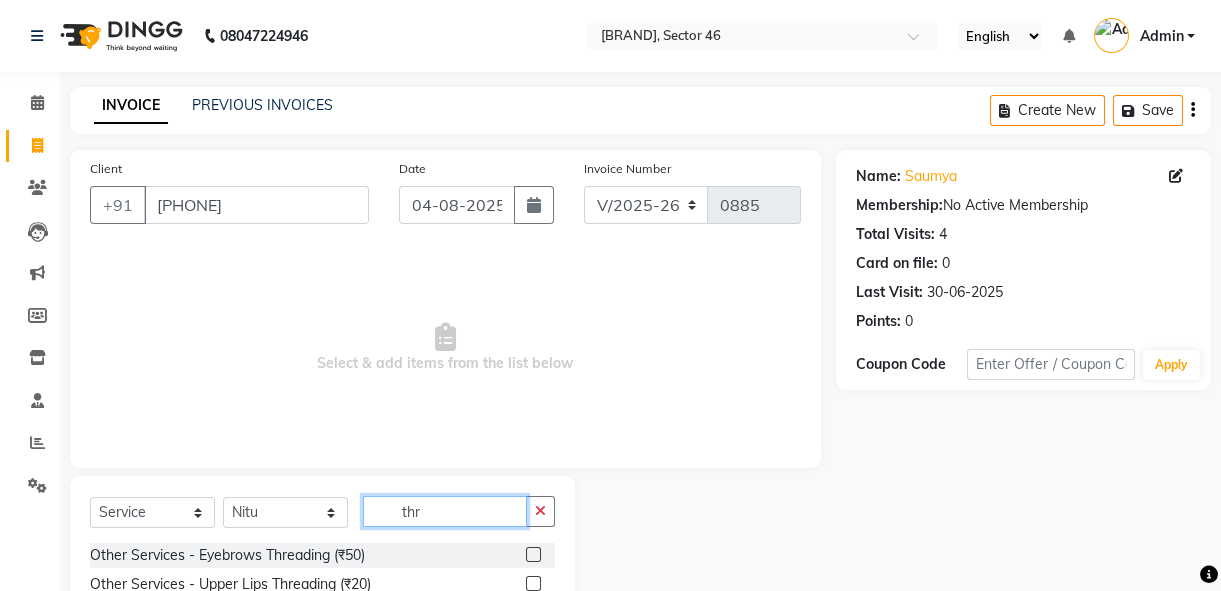 type on "thr" 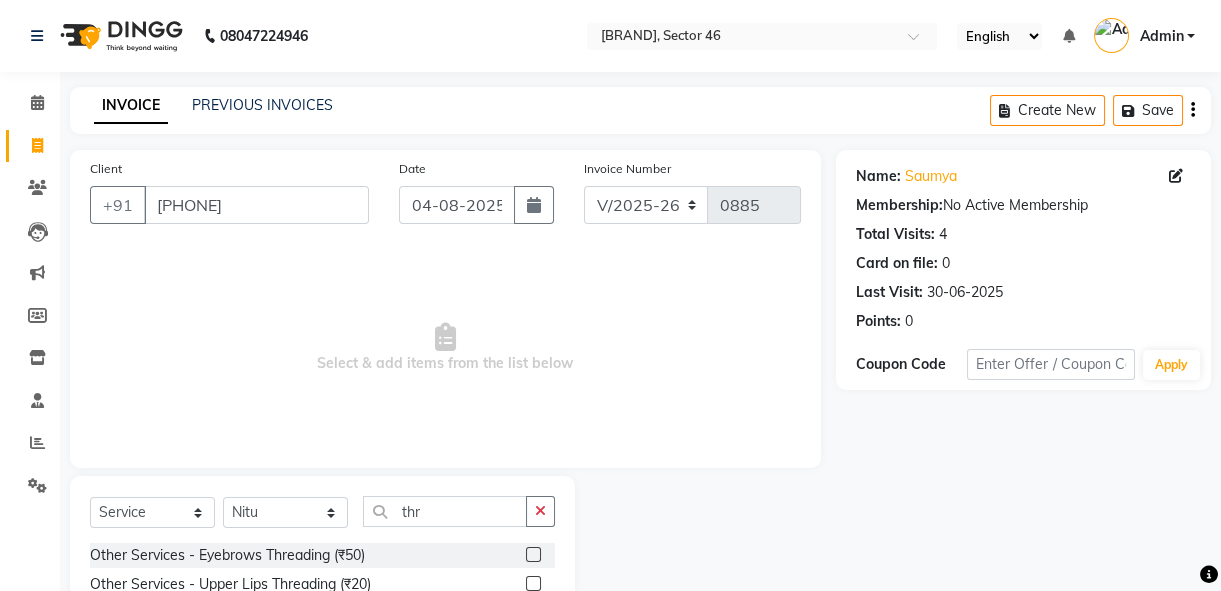 click 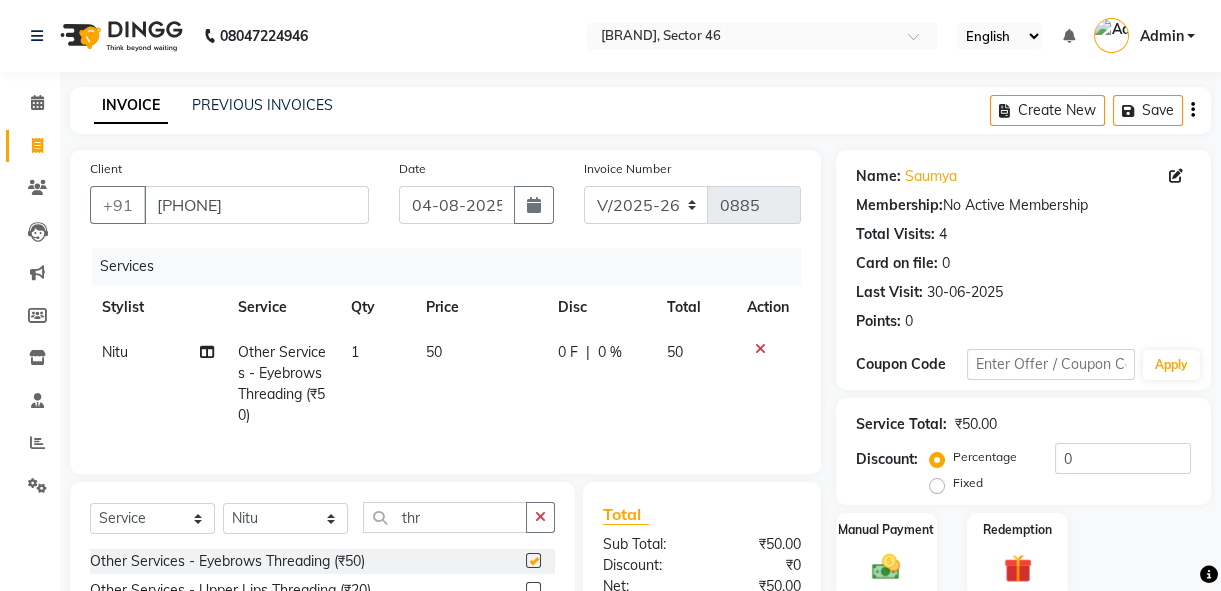 checkbox on "false" 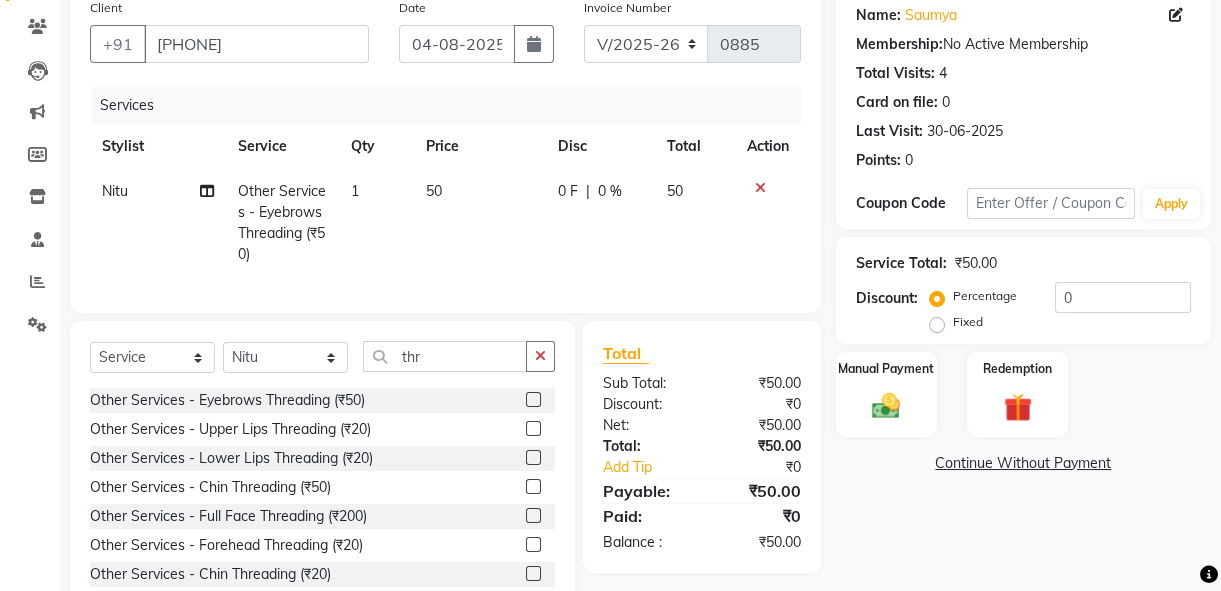 scroll, scrollTop: 230, scrollLeft: 0, axis: vertical 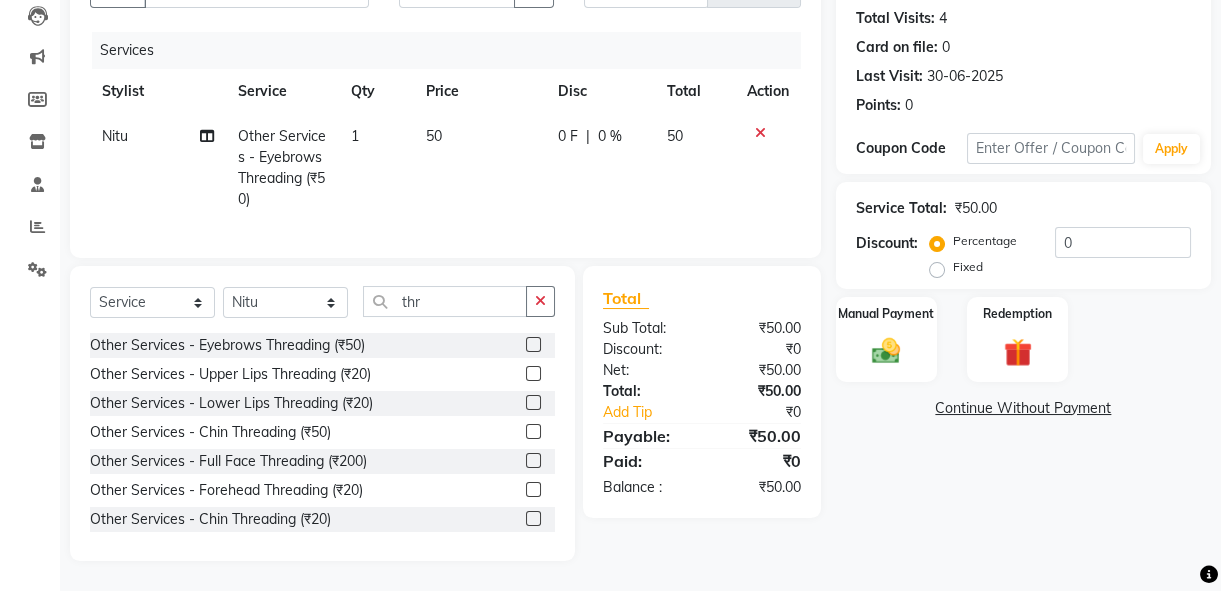 click 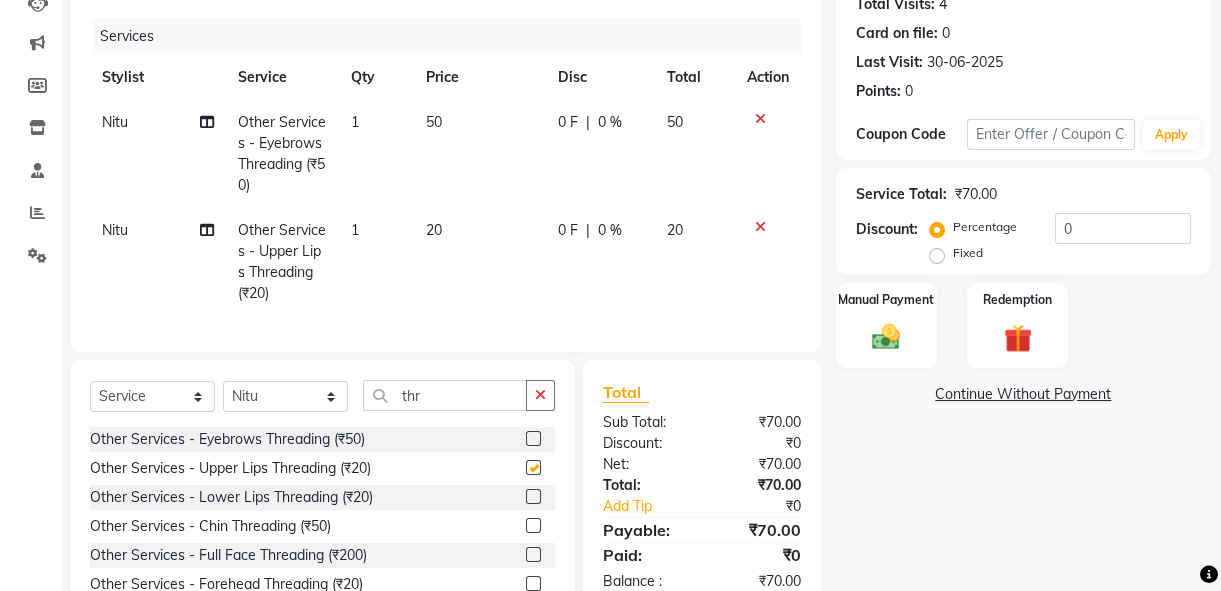 checkbox on "false" 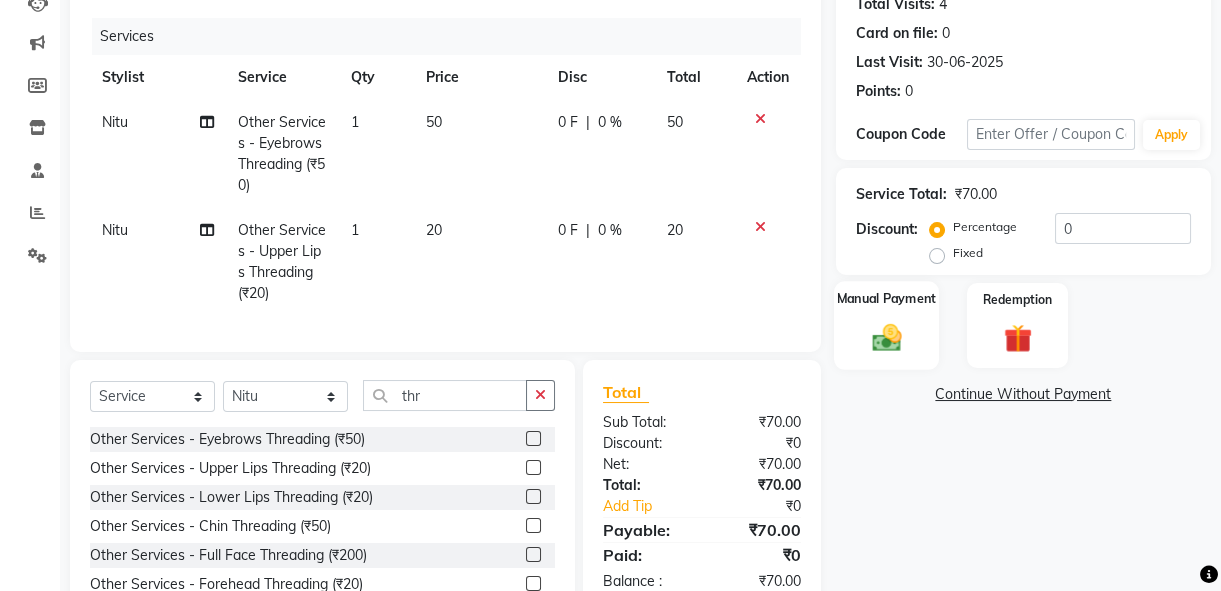 click 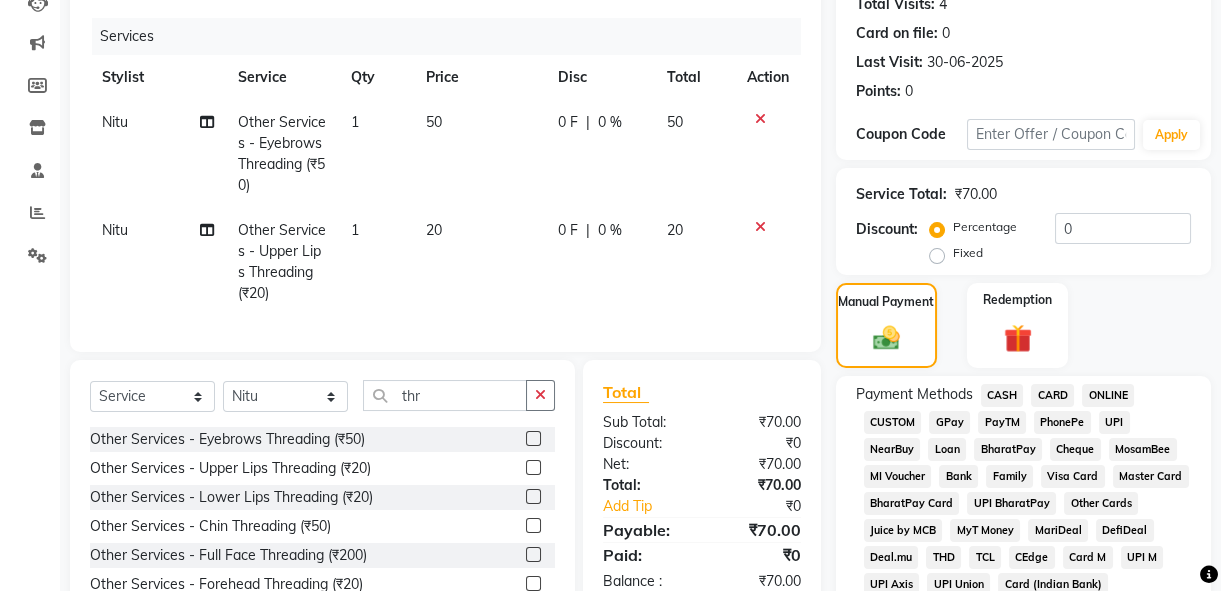 click on "PayTM" 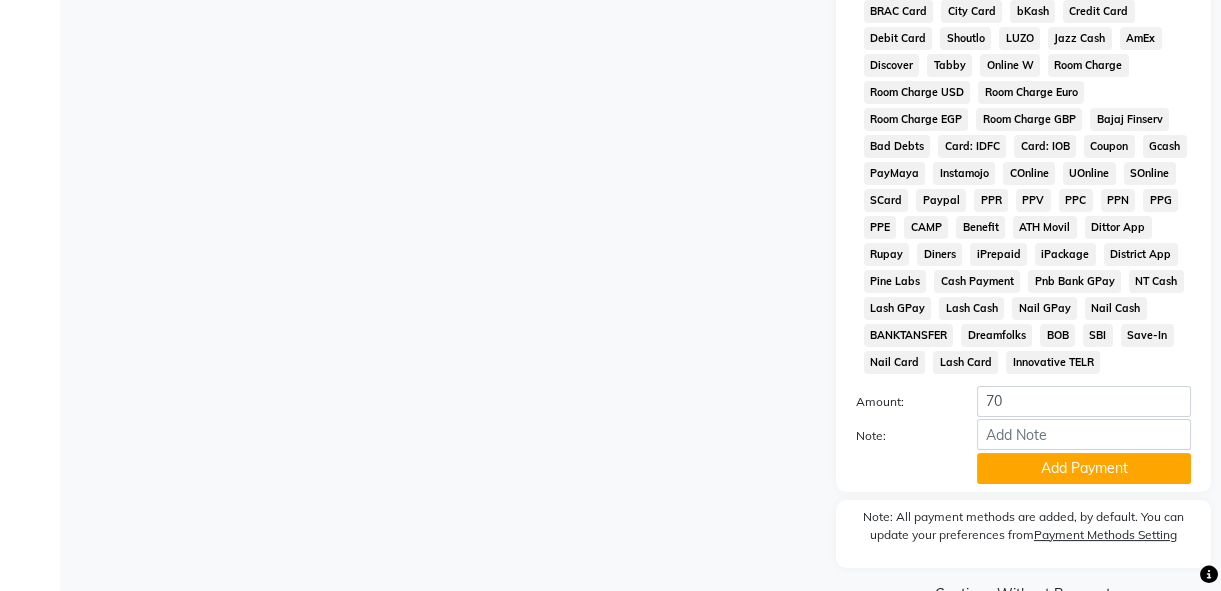 scroll, scrollTop: 1012, scrollLeft: 0, axis: vertical 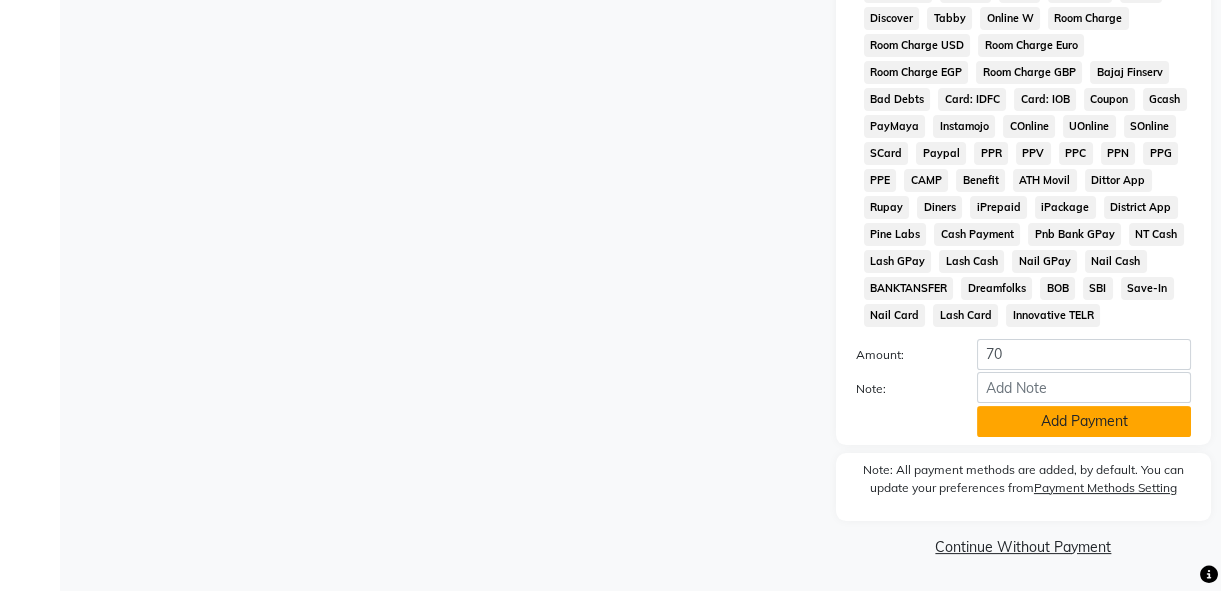 click on "Add Payment" 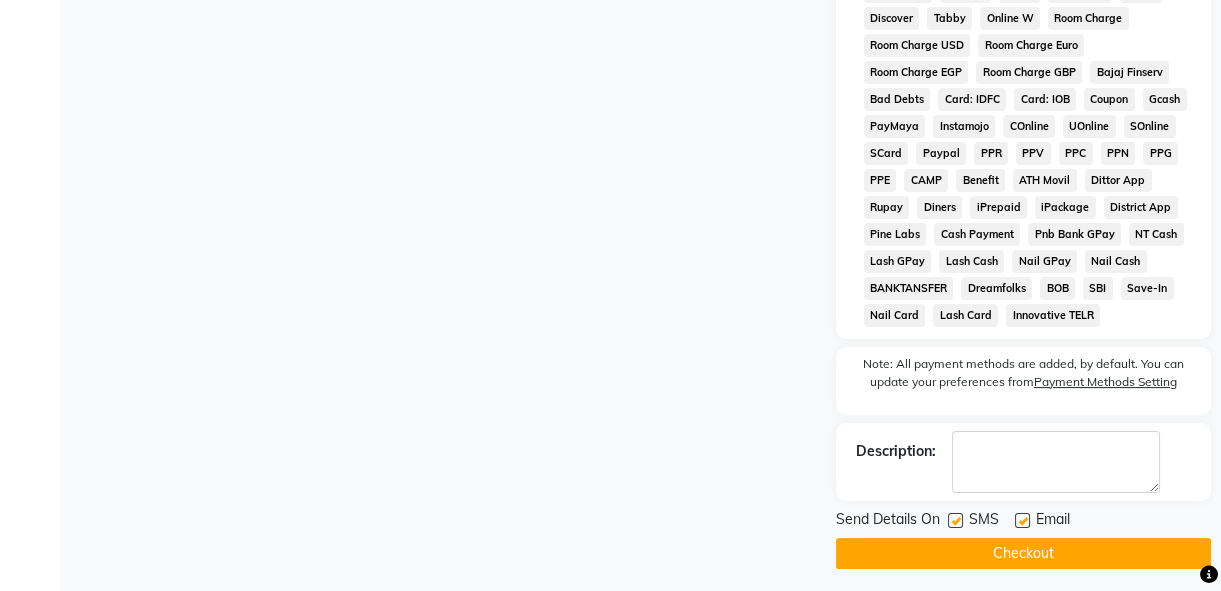 click on "INVOICE PREVIOUS INVOICES Create New   Save  Client +91 [PHONE] Date 04-08-2025 Invoice Number V/2025 V/2025-26 0885 Services Stylist Service Qty Price Disc Total Action Nitu Other Services - Eyebrows Threading (₹50) 1 50 0 F | 0 % 50 Nitu Other Services - Upper Lips Threading (₹20) 1 20 0 F | 0 % 20 Select  Service  Product  Membership  Package Voucher Prepaid Gift Card  Select Stylist Dainish (Hair Dresser)  Jyoti Sharma Neha Nitu Reception thr Other Services - Eyebrows Threading (₹50)  Other Services - Upper Lips Threading (₹20)  Other Services - Lower Lips Threading (₹20)  Other Services - Chin Threading (₹50)  Other Services - Full Face Threading (₹200)  Other Services - Forehead Threading (₹20)  Other Services - Chin Threading (₹20)  Total Sub Total: ₹70.00 Discount: ₹0 Net: ₹70.00 Total: ₹70.00 Add Tip ₹0 Payable: ₹70.00 Payments PayTM ₹70.00  Paid: ₹70.00 Balance   : ₹0 Name: [NAME]  Membership:  No Active Membership  Total Visits:  4 Card on file:  0  30-06-2025" 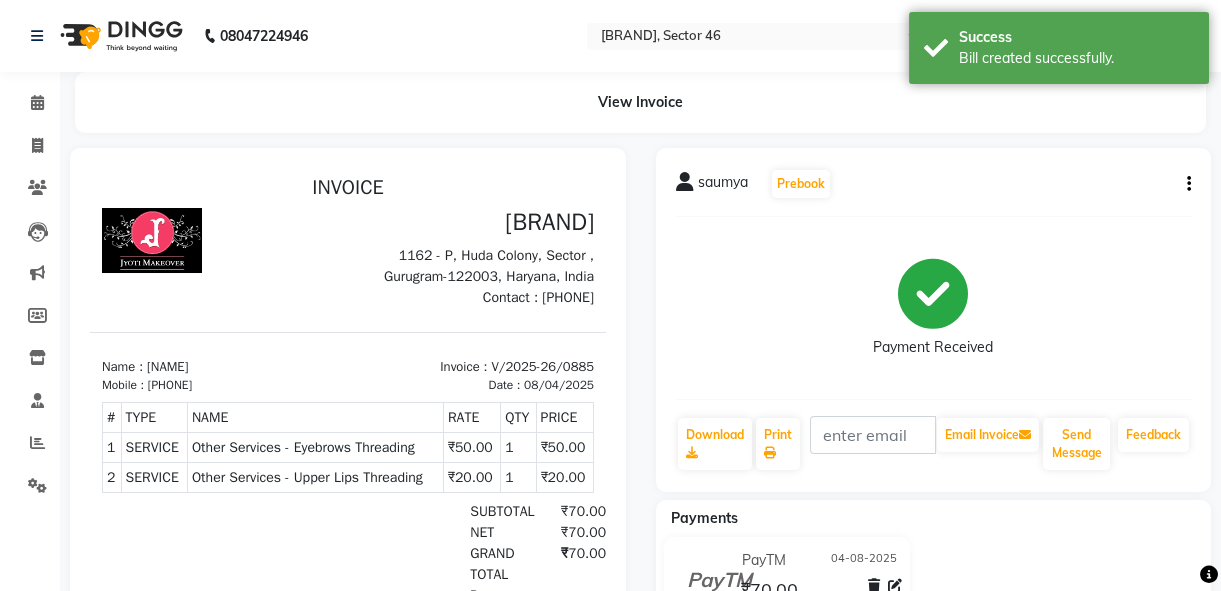 scroll, scrollTop: 0, scrollLeft: 0, axis: both 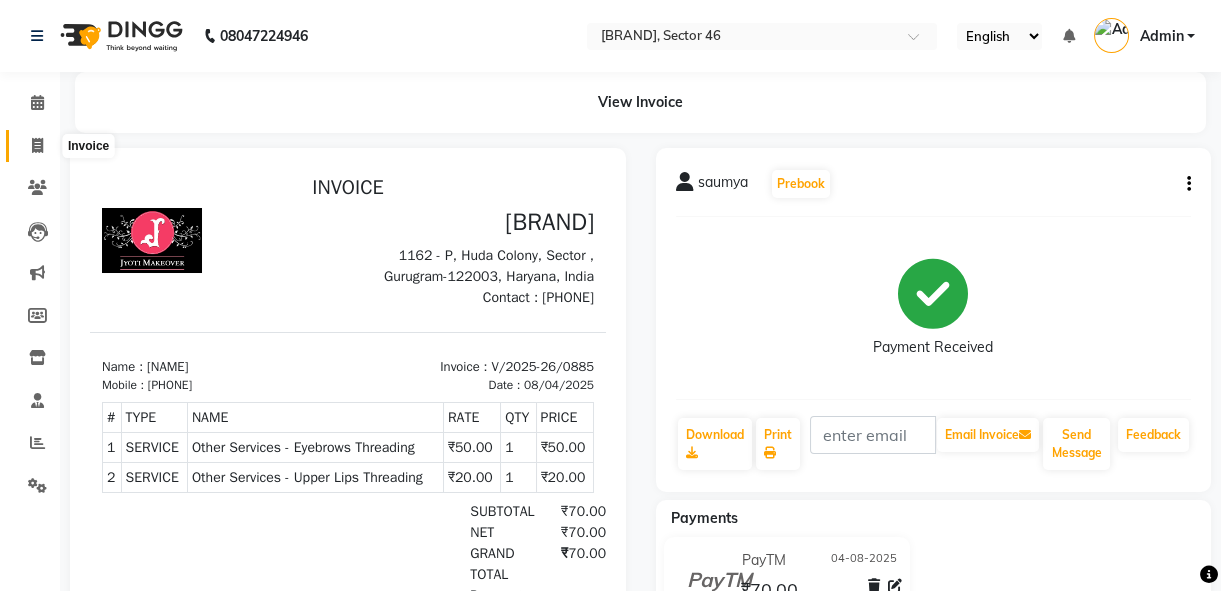 click 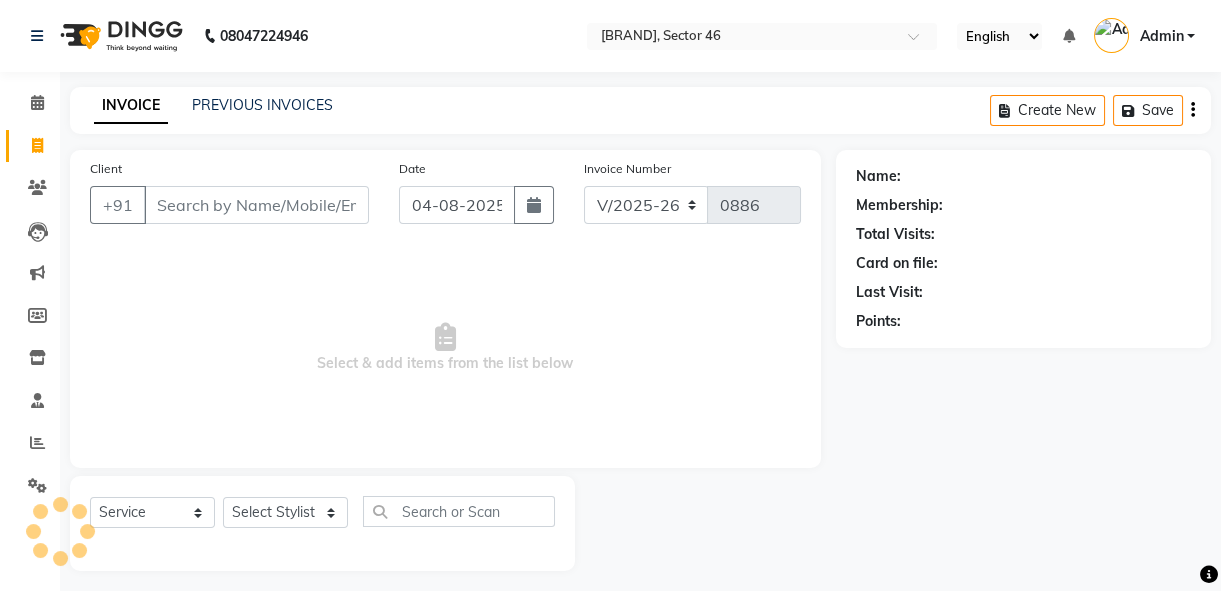scroll, scrollTop: 10, scrollLeft: 0, axis: vertical 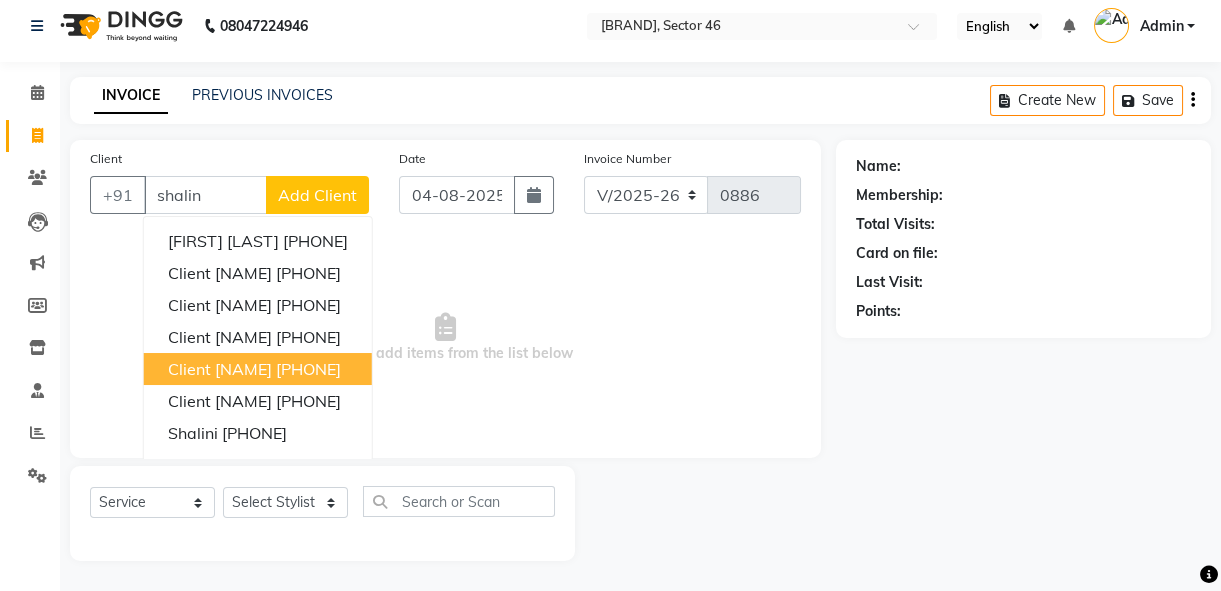 click on "Client [NAME]" at bounding box center [220, 369] 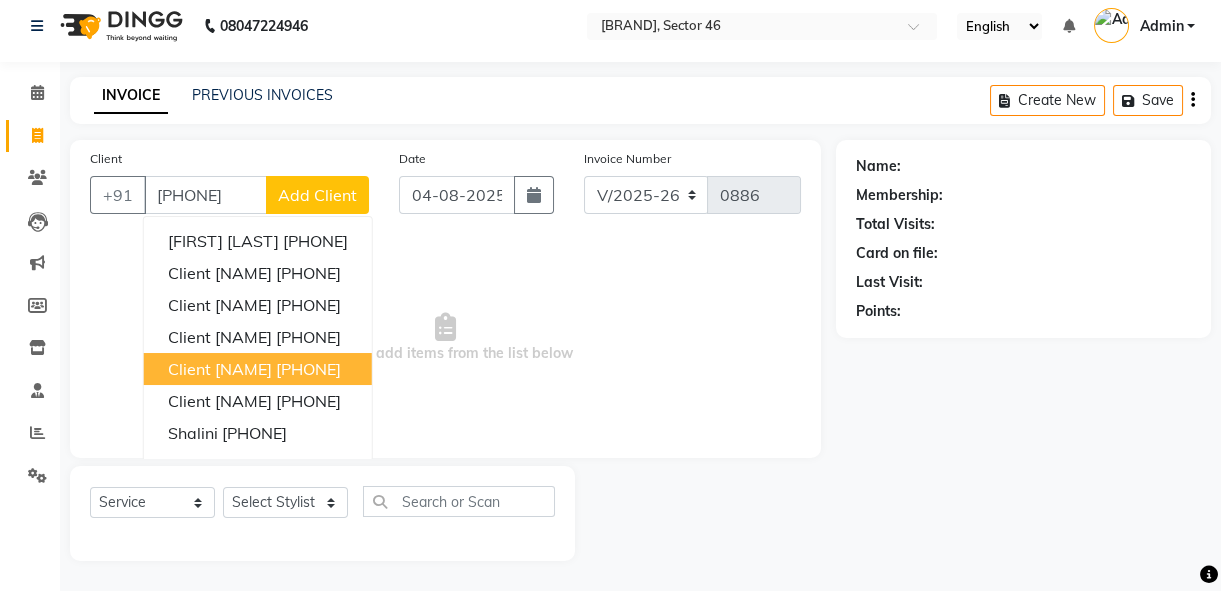 type on "[PHONE]" 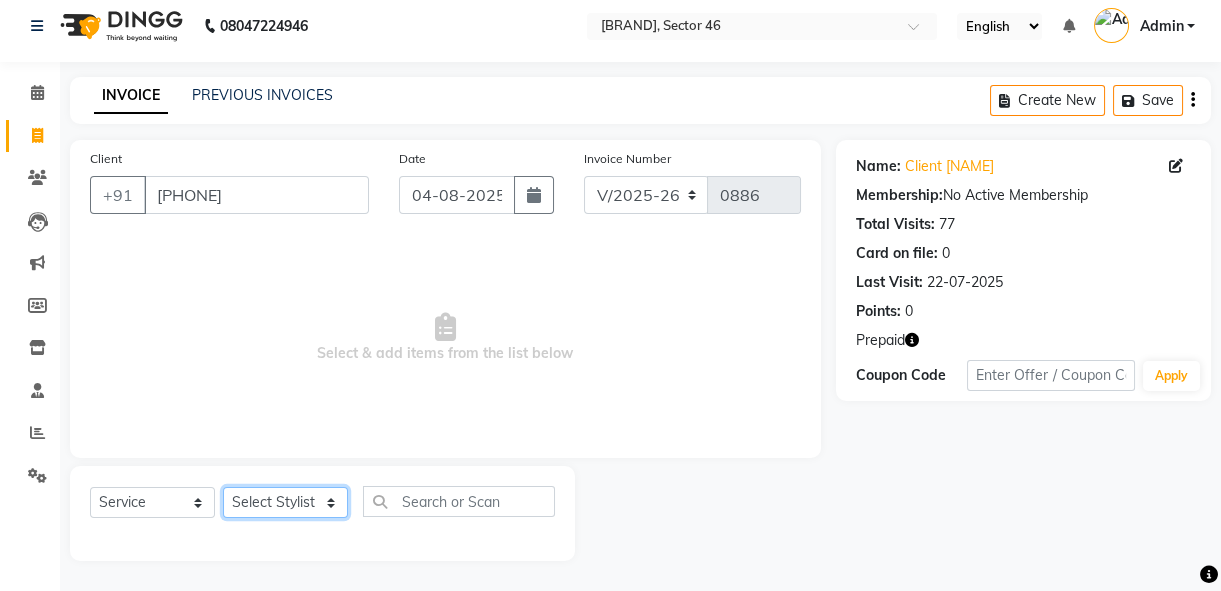 click on "Select Stylist Dainish (Hair Dresser)  Jyoti Sharma Neha Nitu Reception" 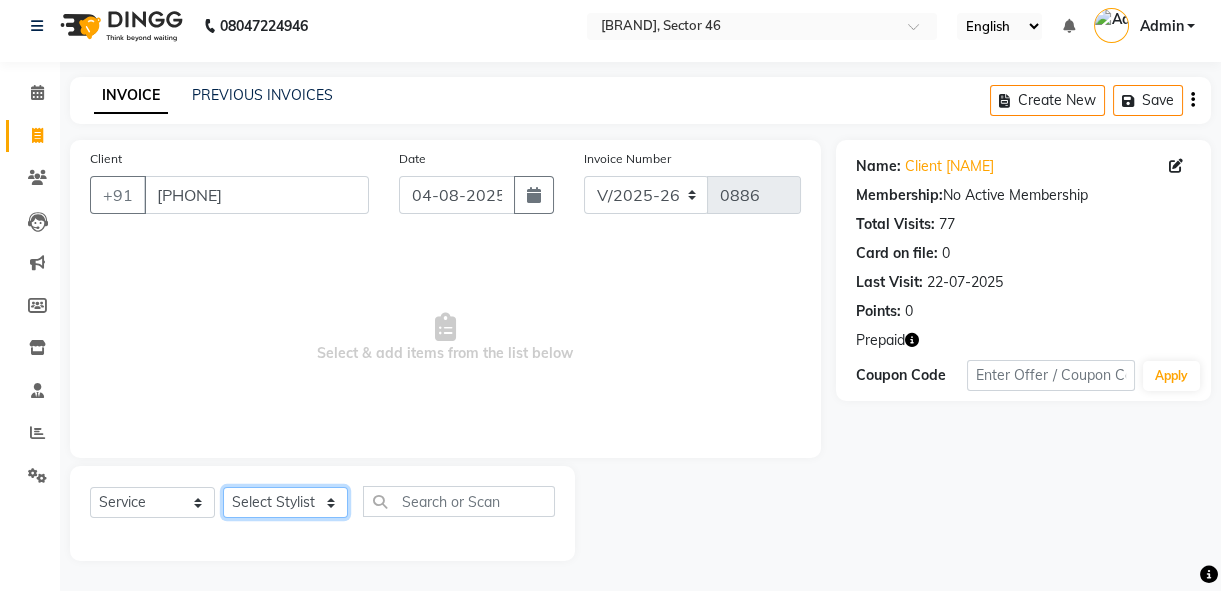select on "10099" 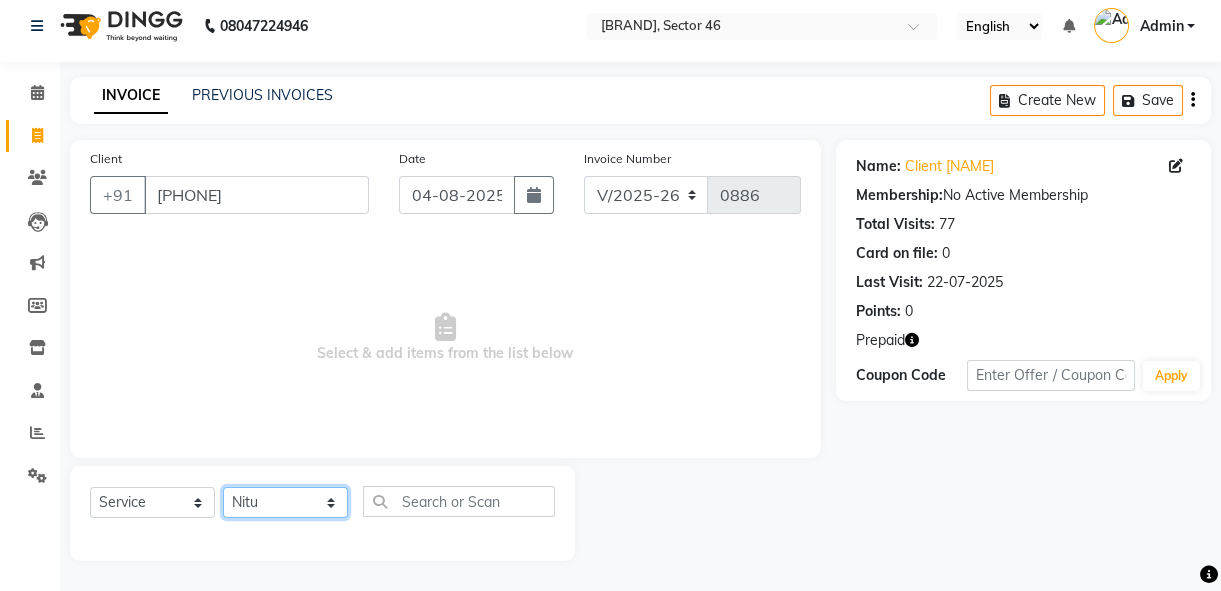 click on "Select Stylist Dainish (Hair Dresser)  Jyoti Sharma Neha Nitu Reception" 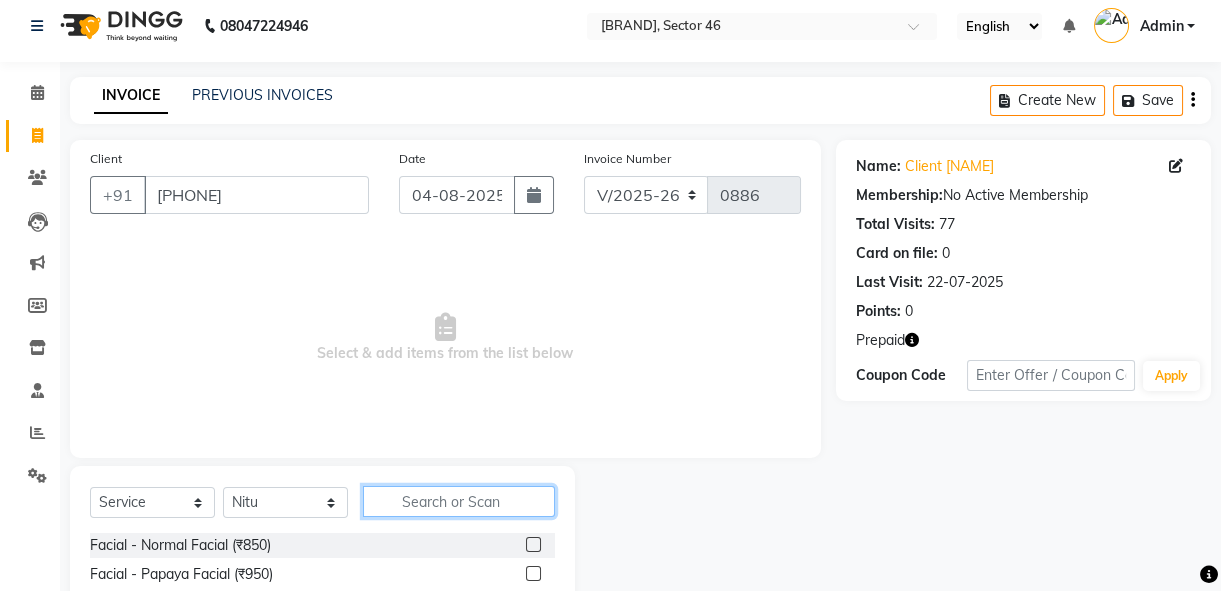 click 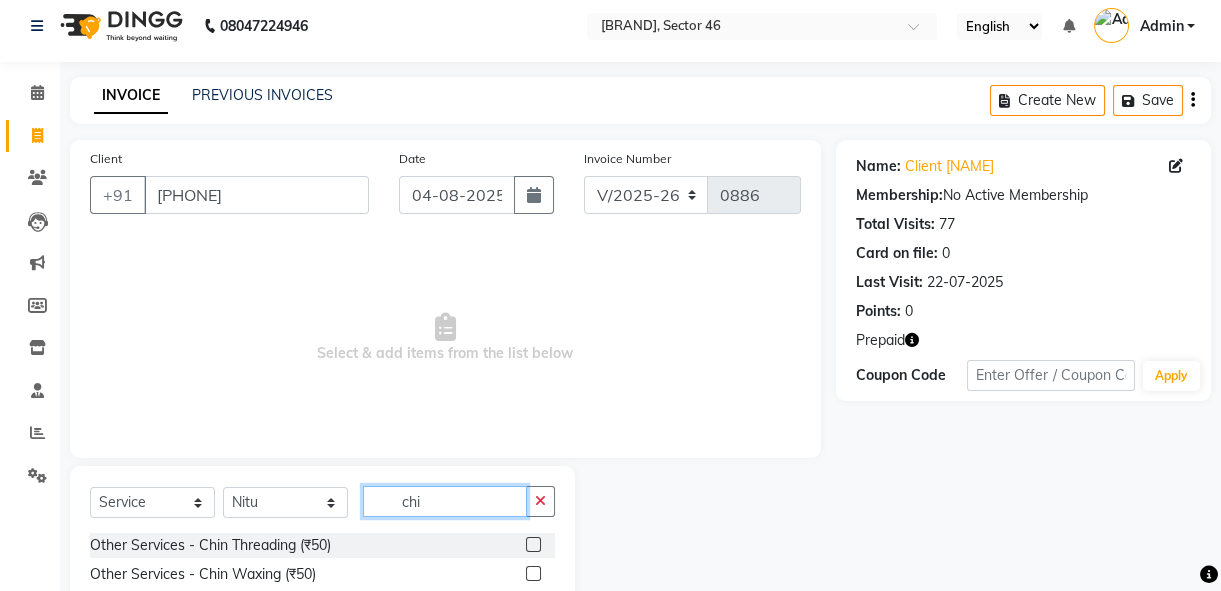 type on "chi" 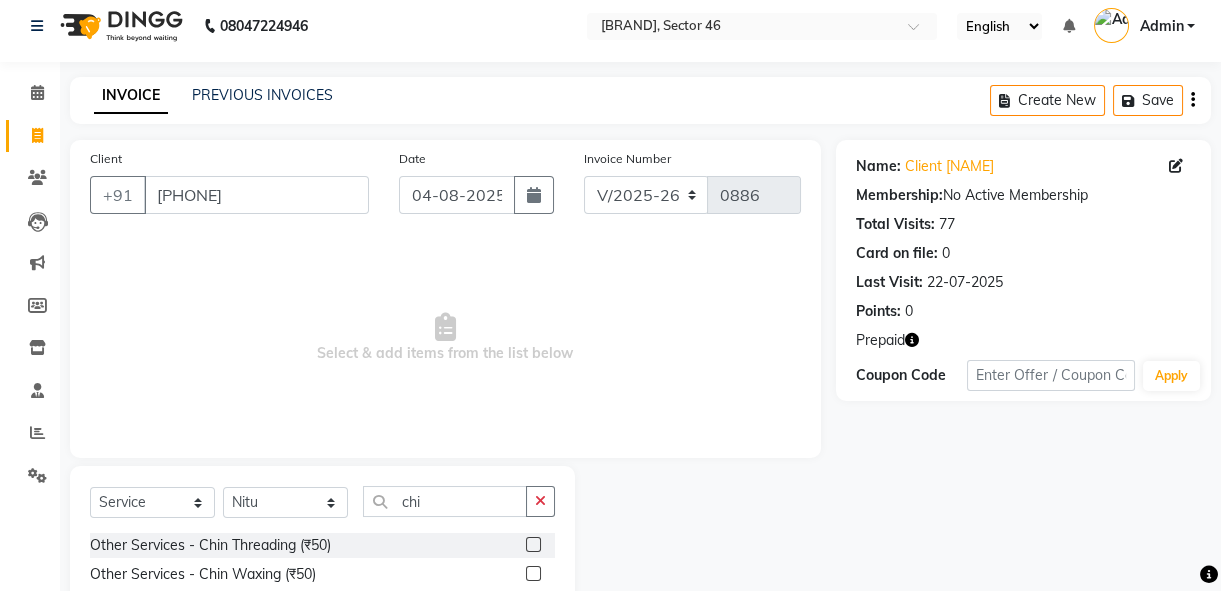 click 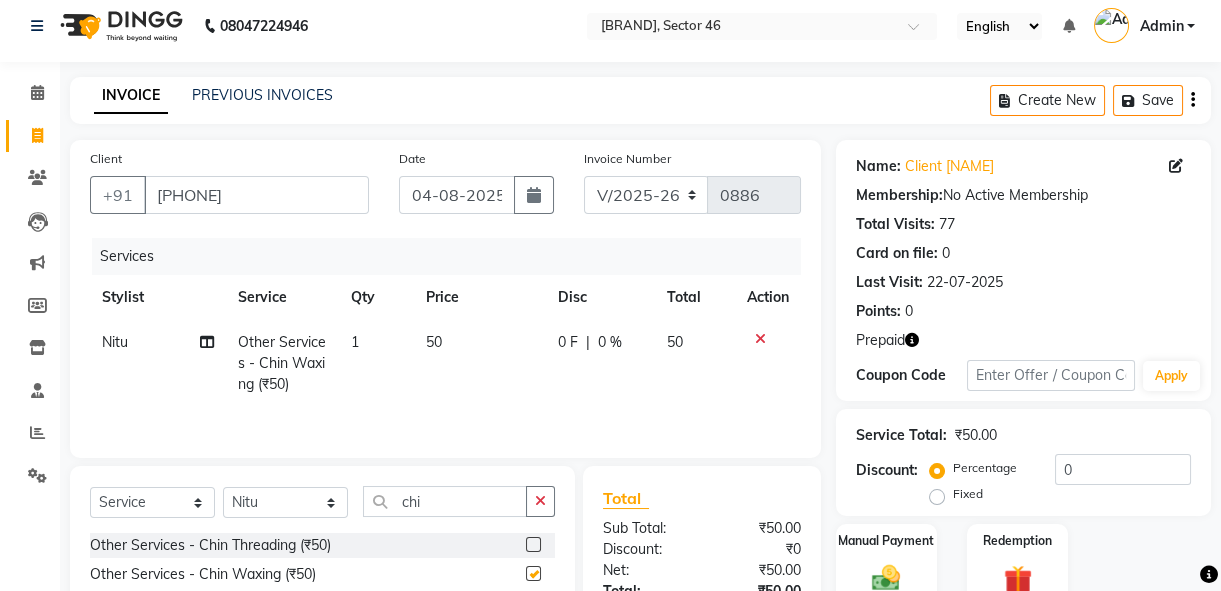 checkbox on "false" 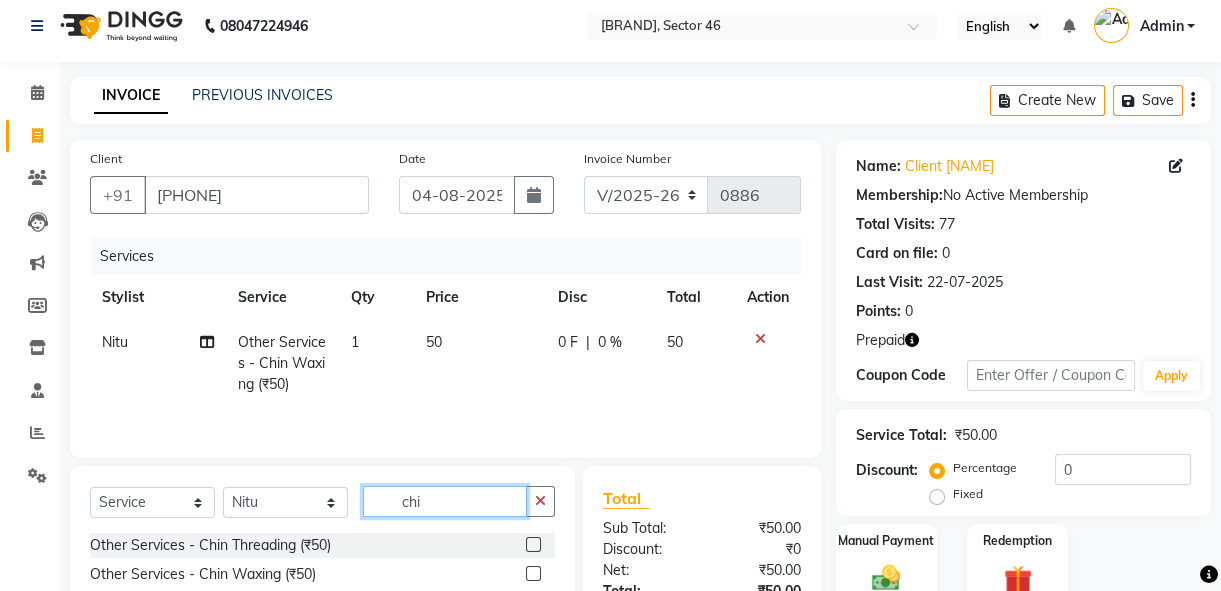 click on "chi" 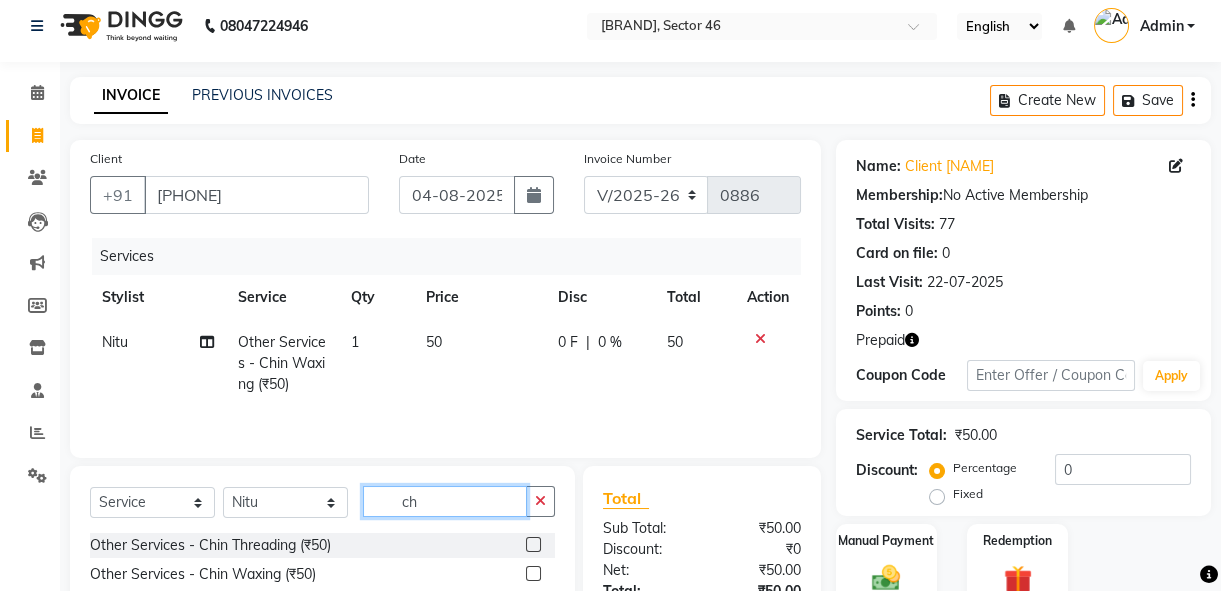 type on "c" 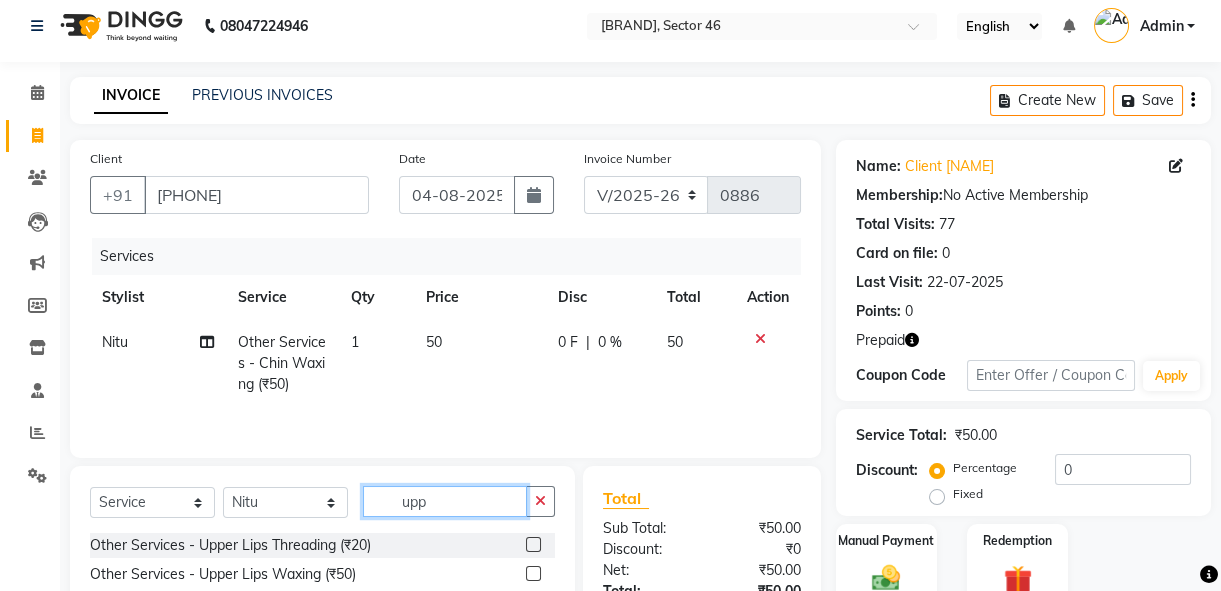 type on "upp" 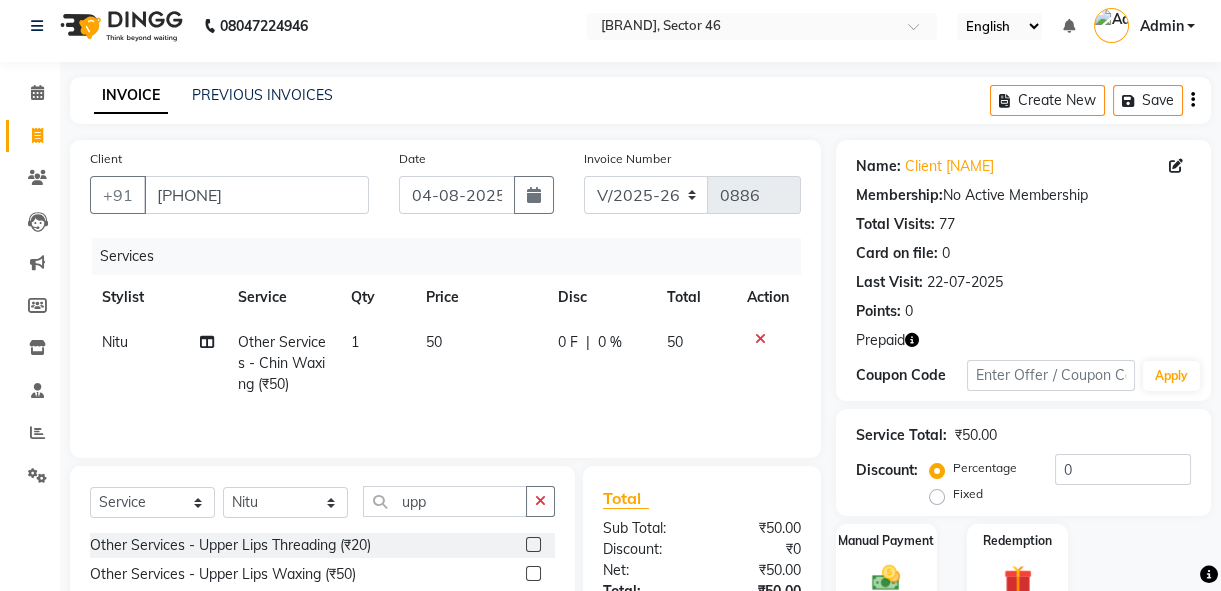 click 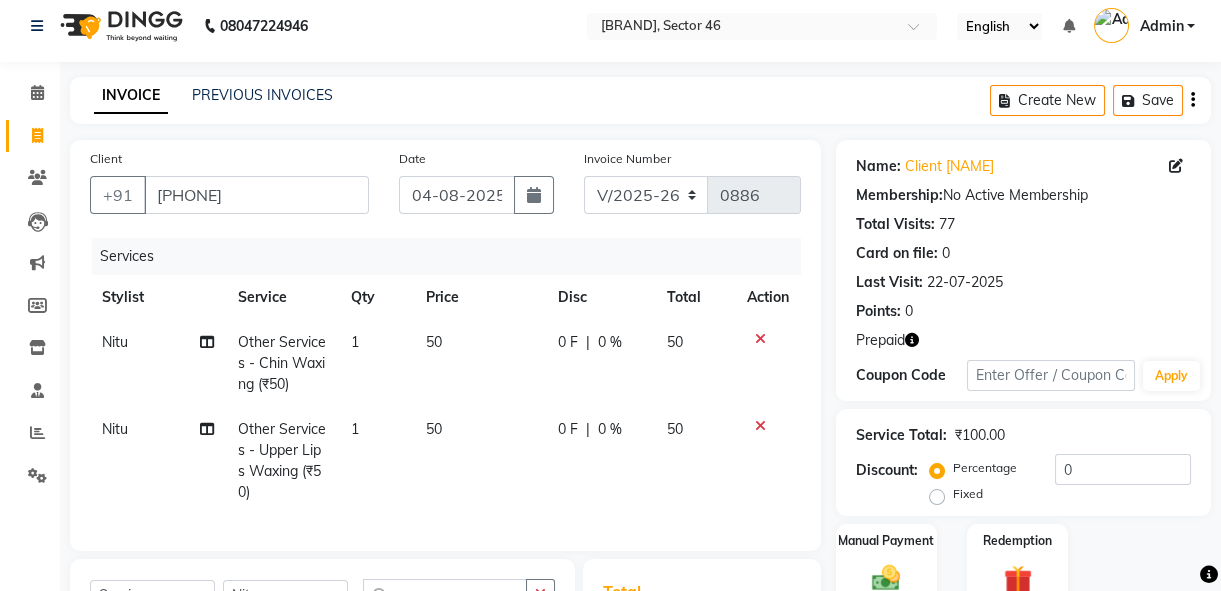 checkbox on "false" 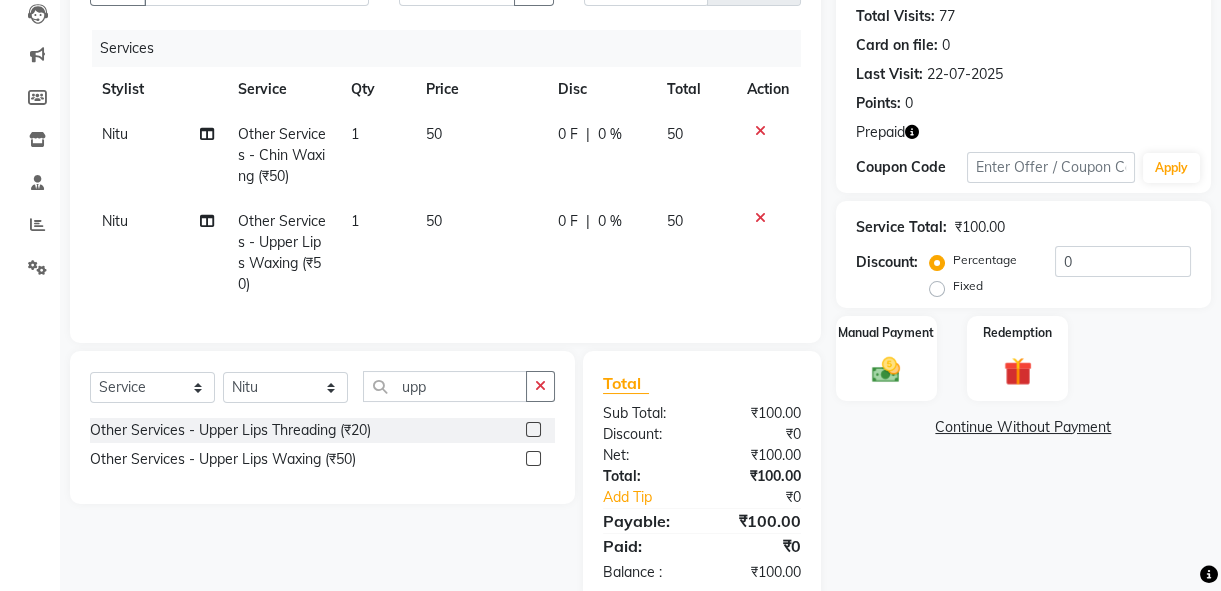 scroll, scrollTop: 273, scrollLeft: 0, axis: vertical 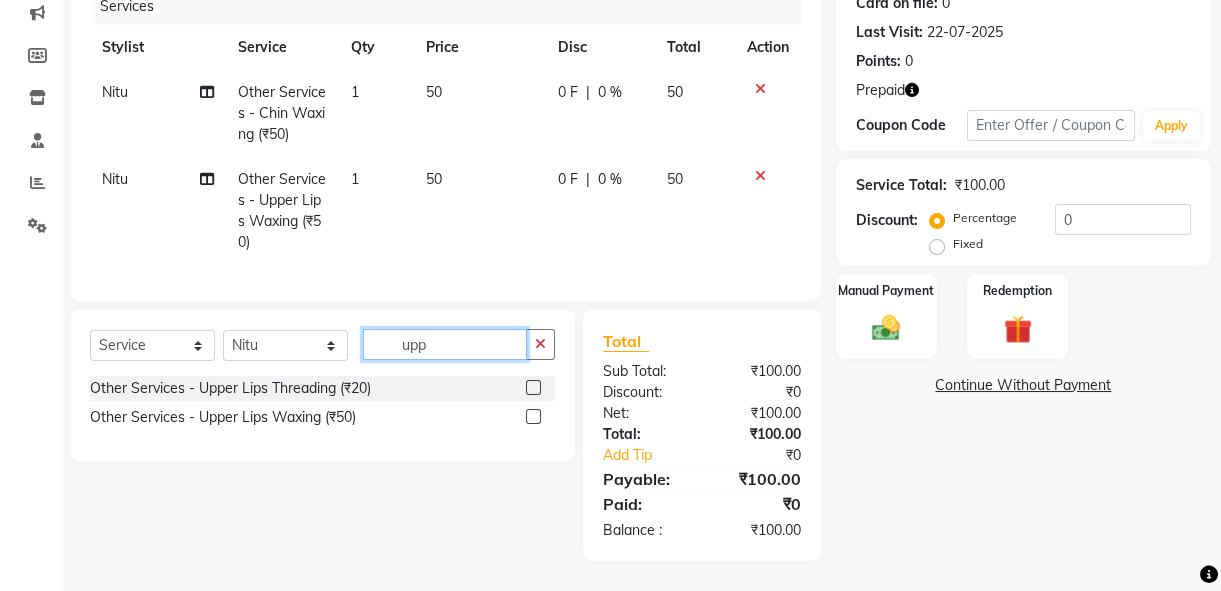 click on "upp" 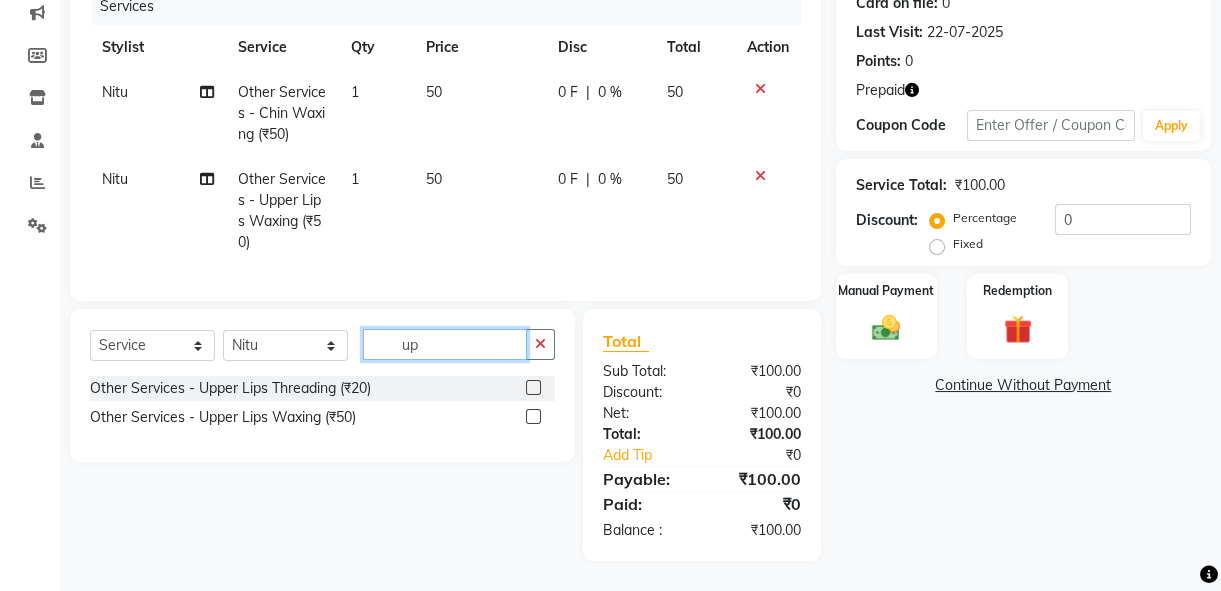 type on "u" 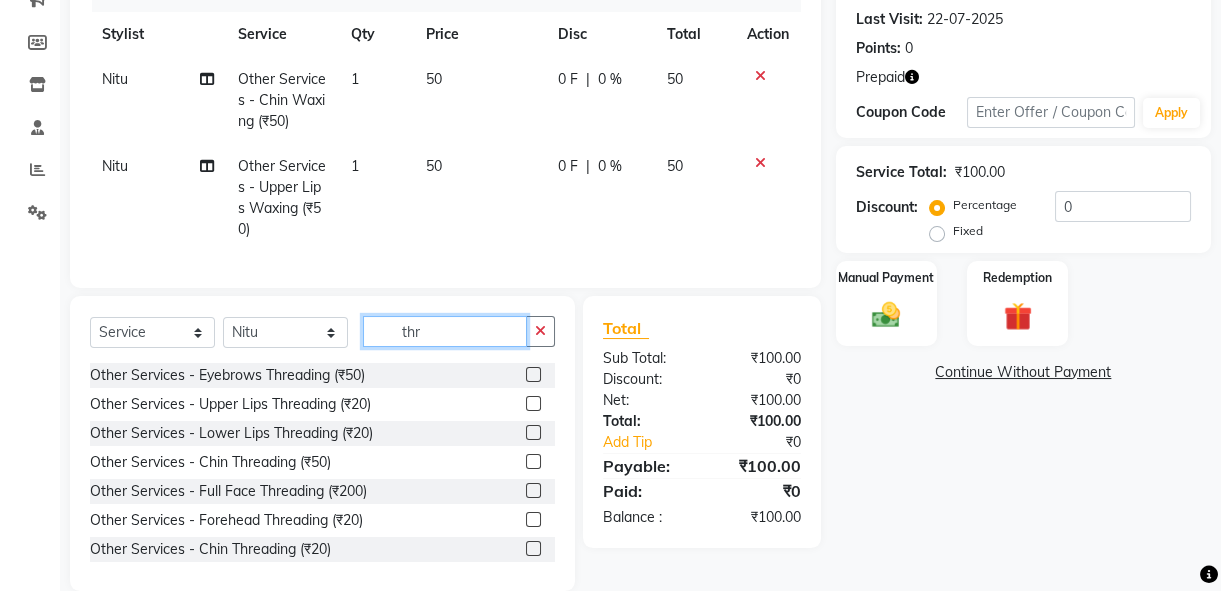 type on "thr" 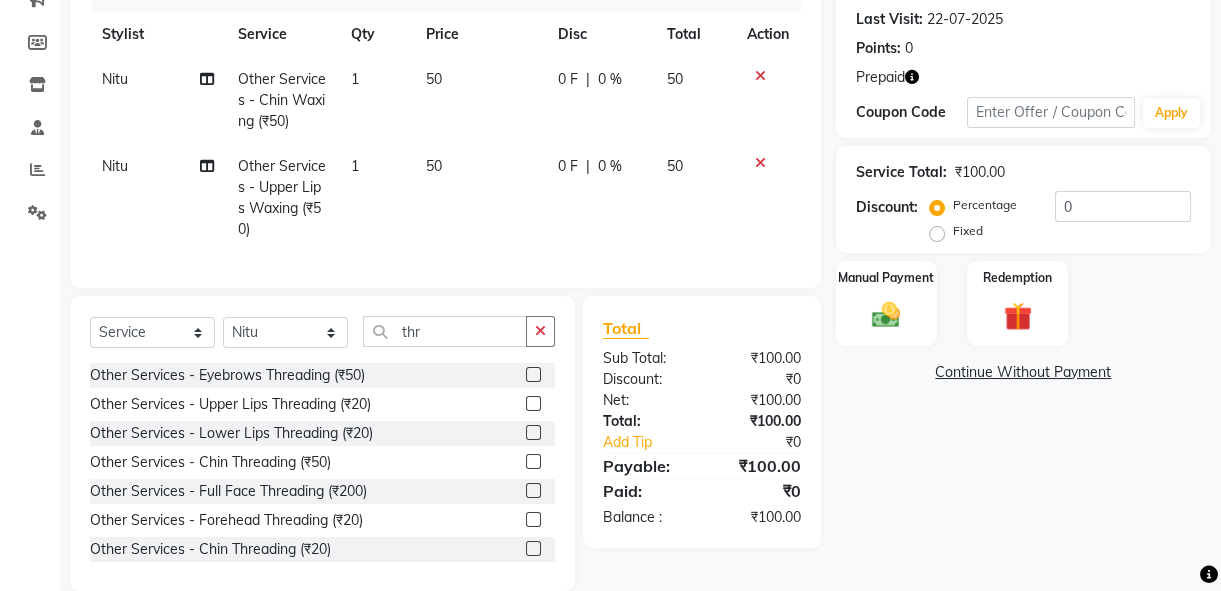 click 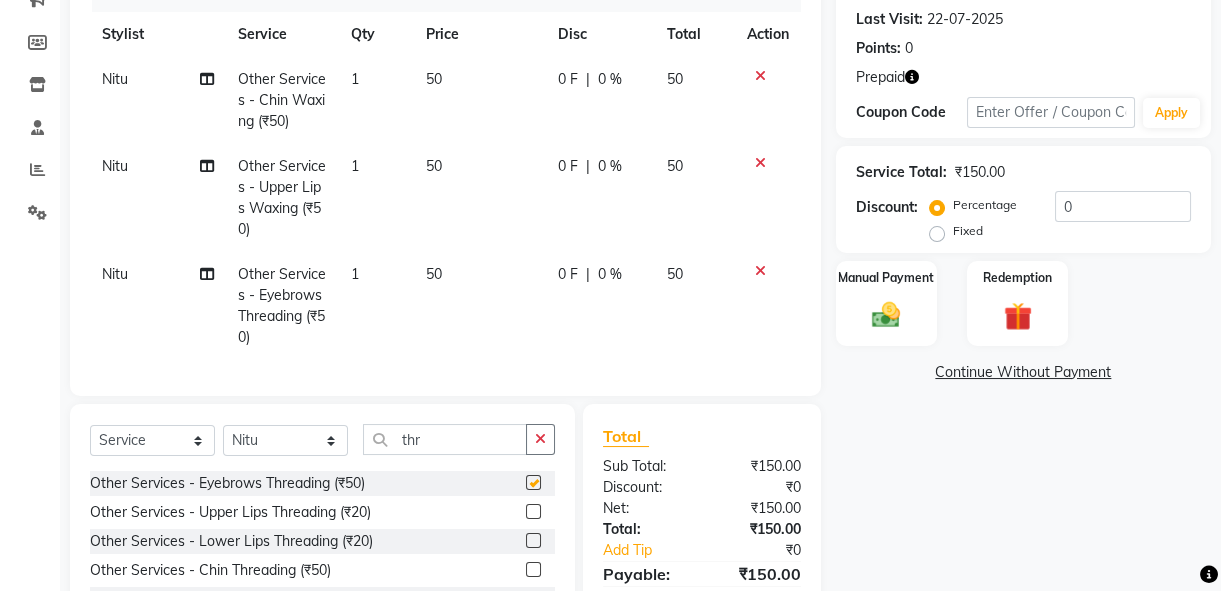 checkbox on "false" 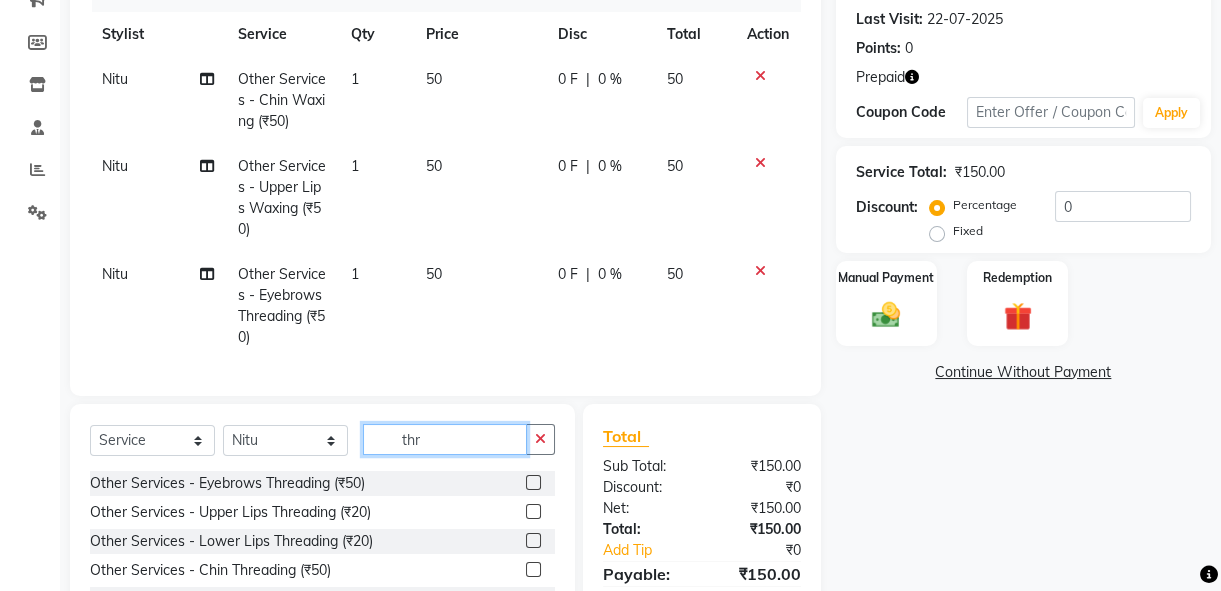 click on "thr" 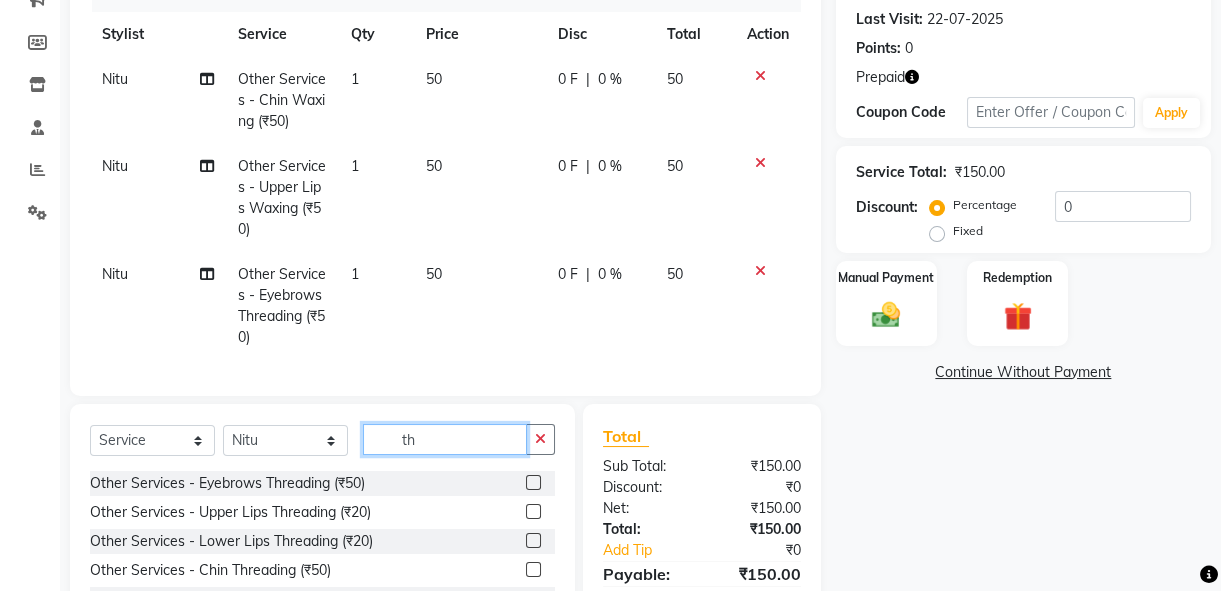 type on "t" 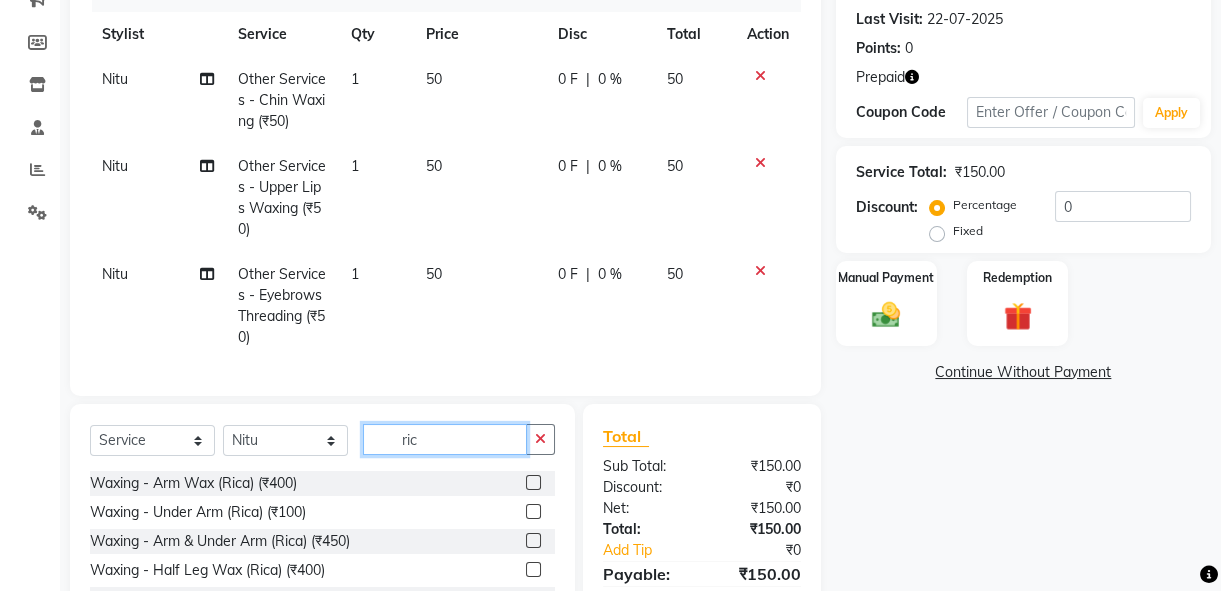 type on "ric" 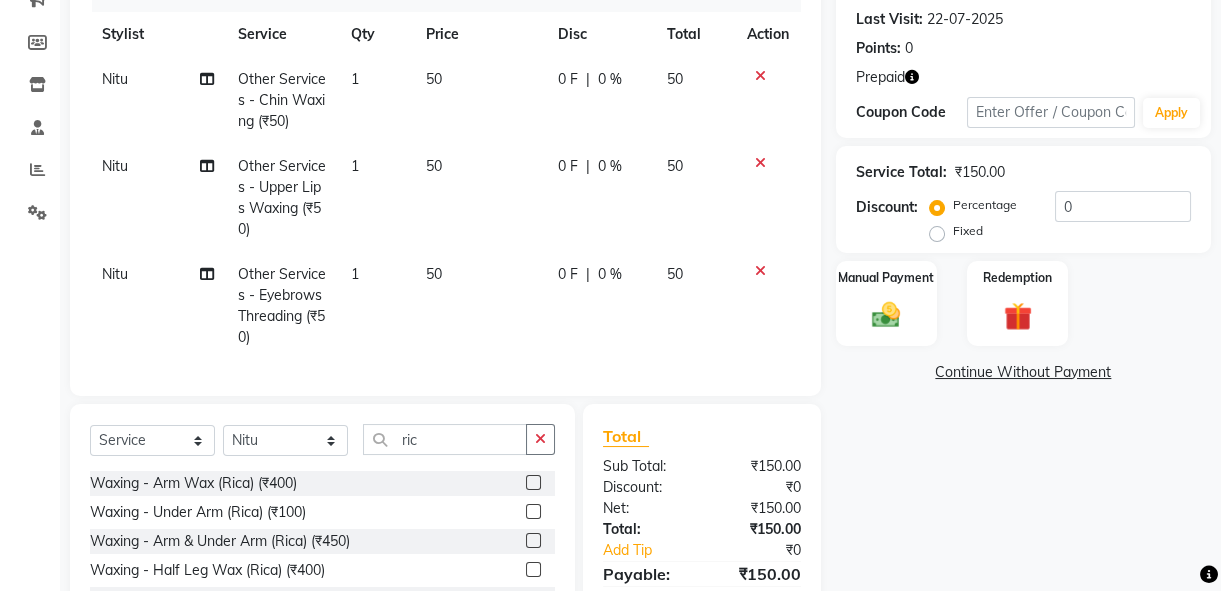 click 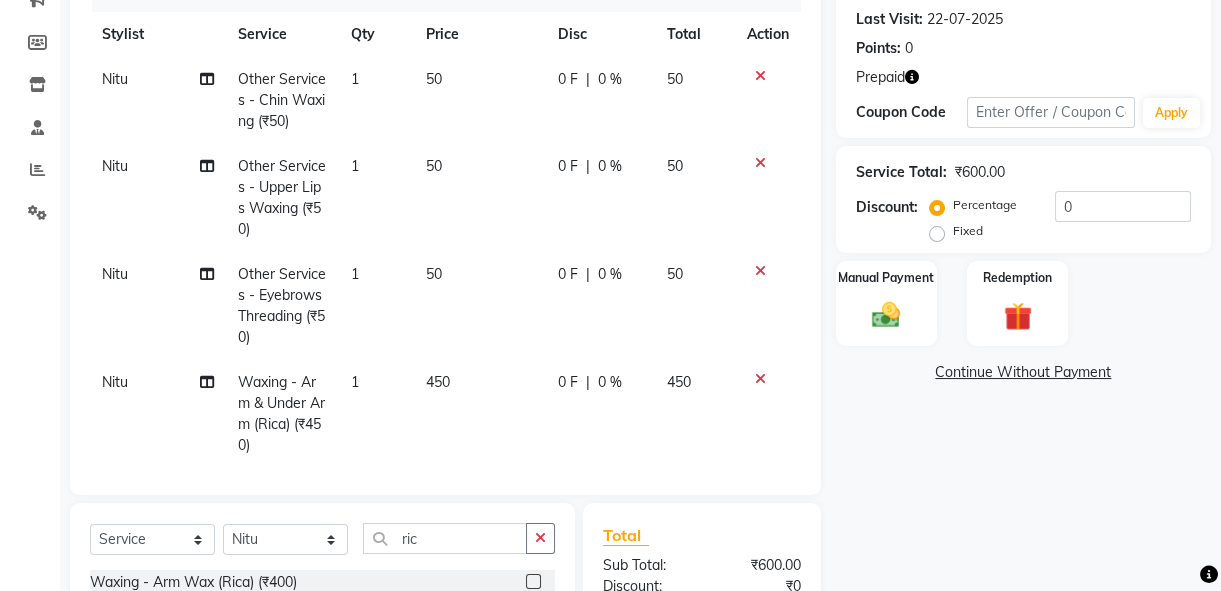 checkbox on "false" 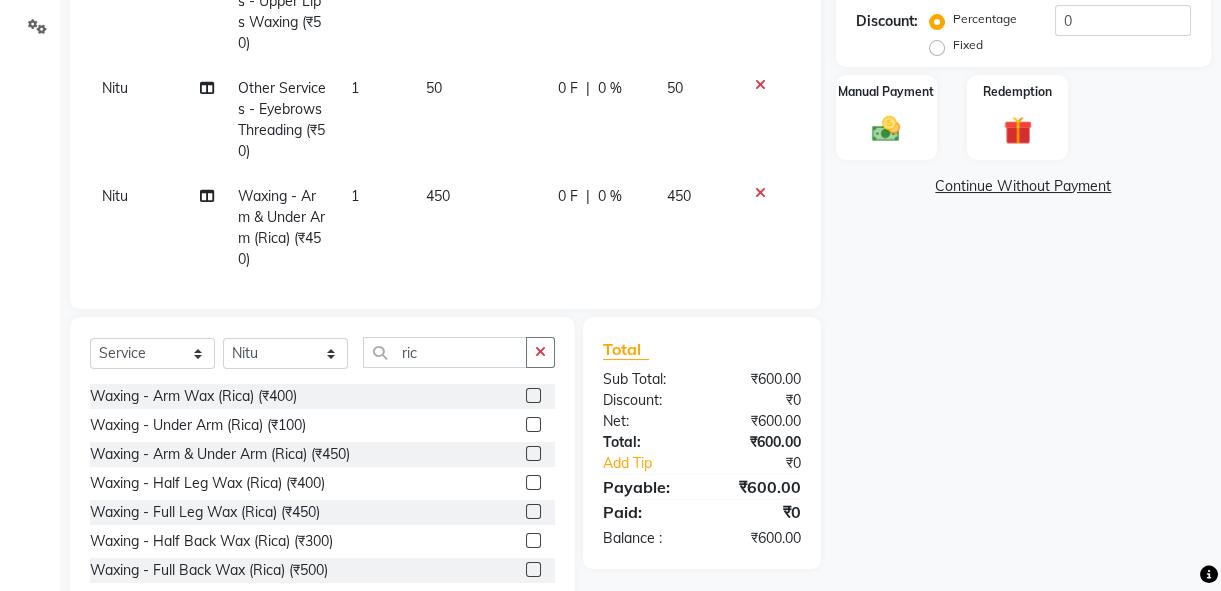 scroll, scrollTop: 510, scrollLeft: 0, axis: vertical 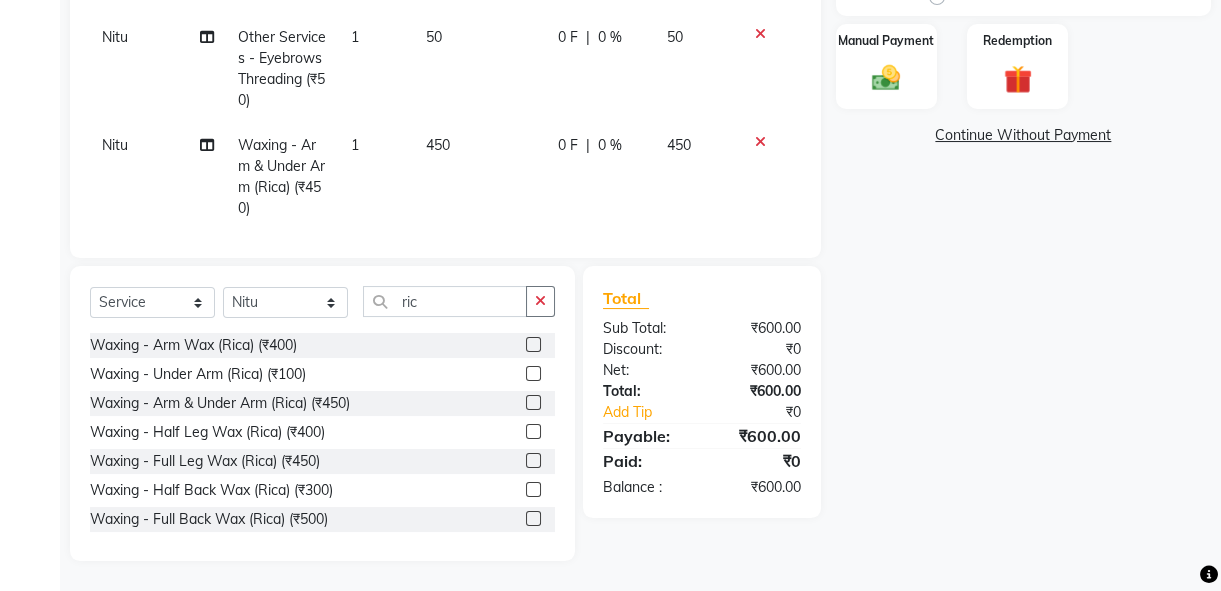 click 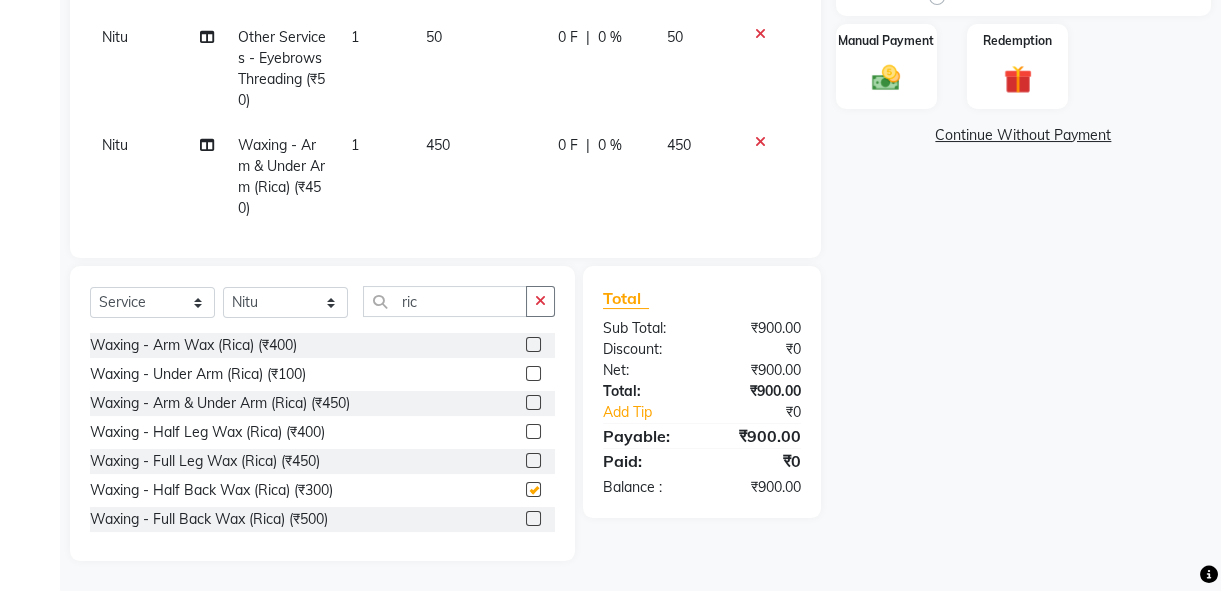 checkbox on "false" 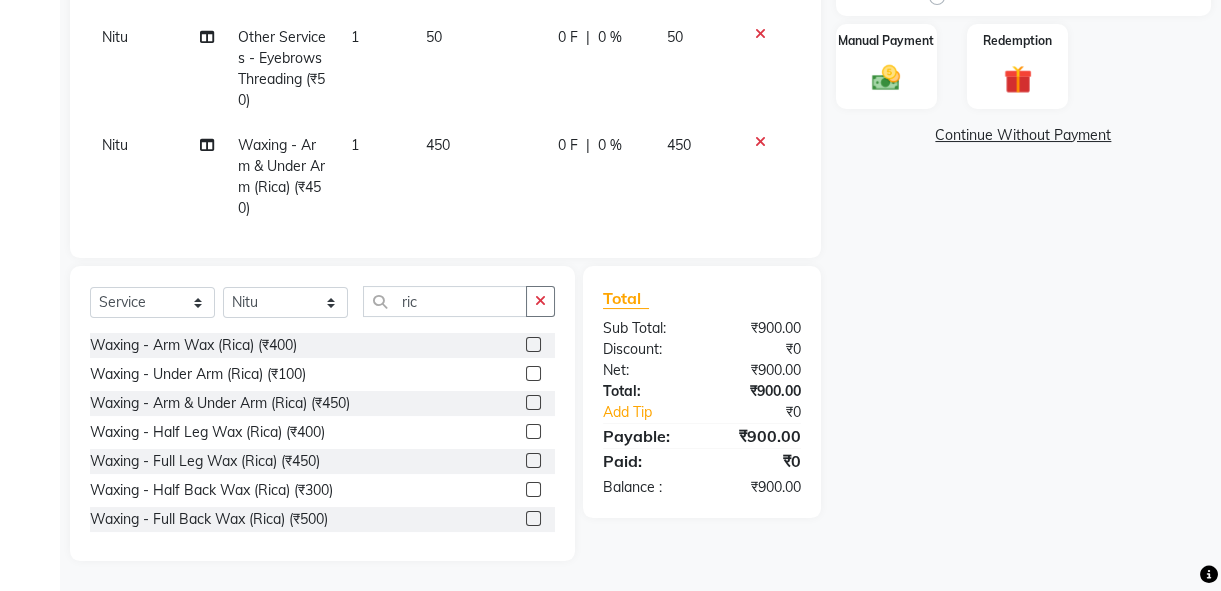 scroll, scrollTop: 148, scrollLeft: 0, axis: vertical 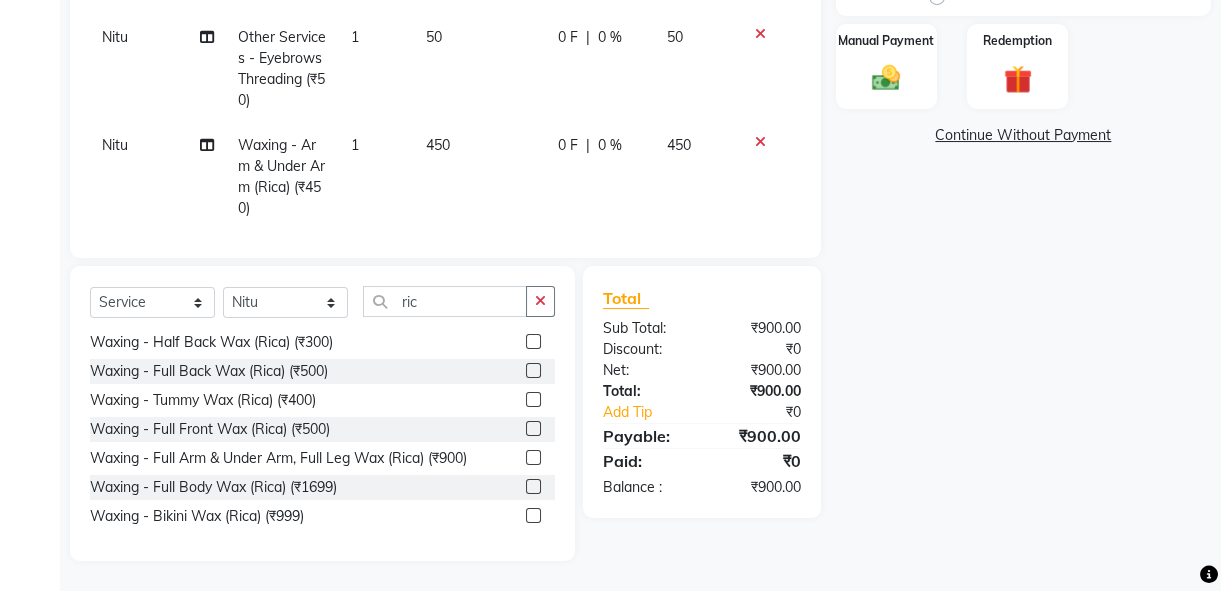 click 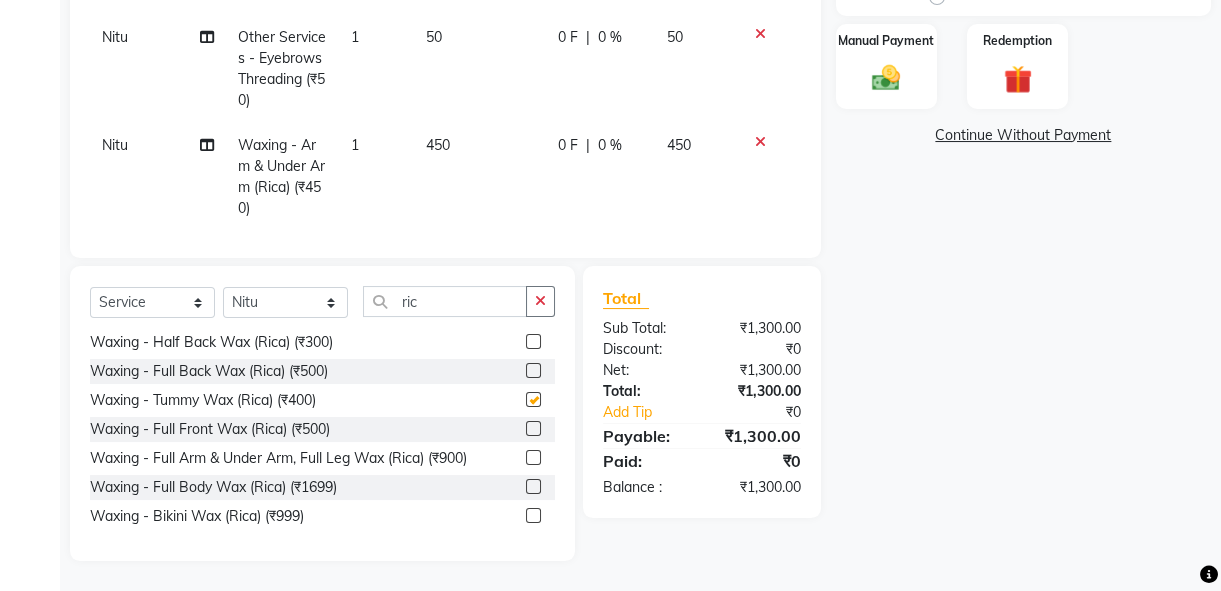 checkbox on "false" 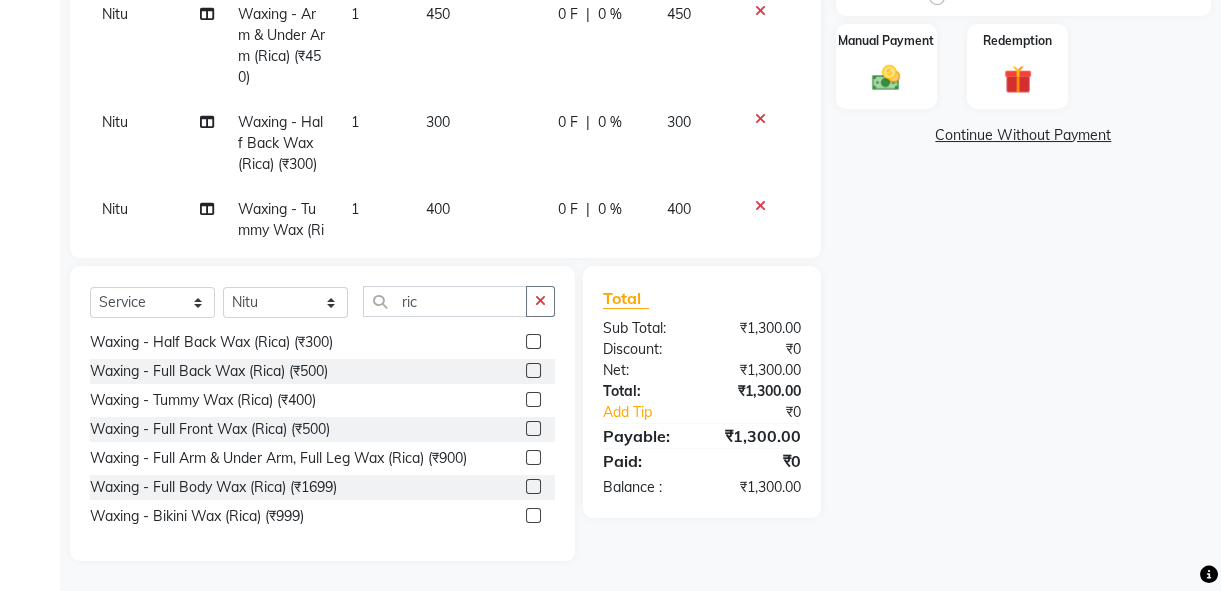 scroll, scrollTop: 196, scrollLeft: 0, axis: vertical 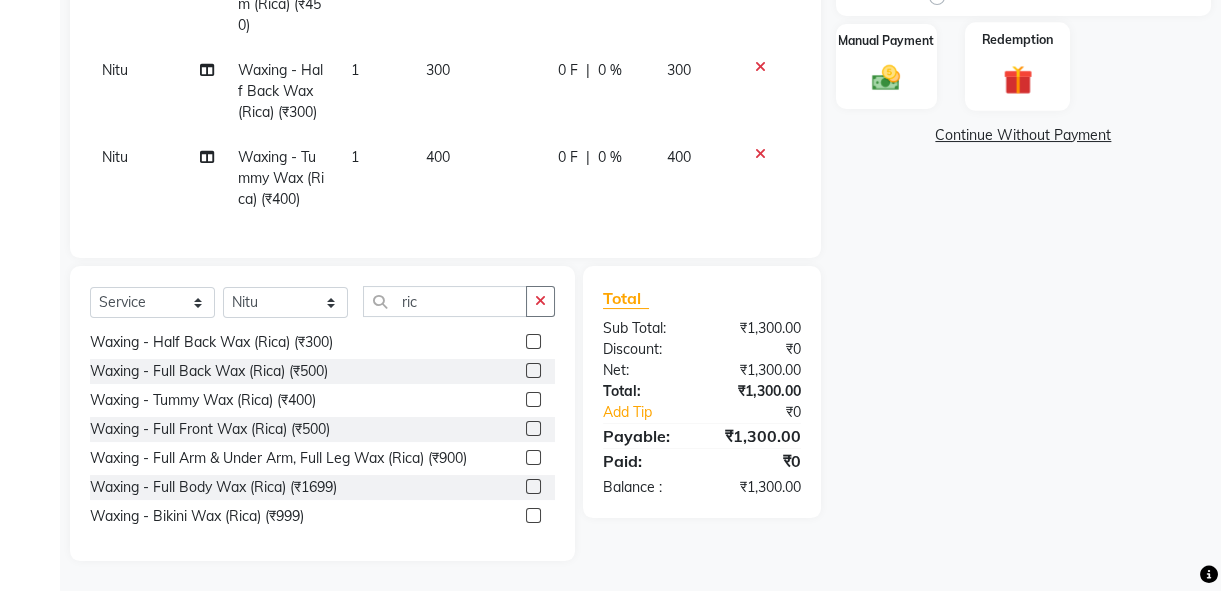 click 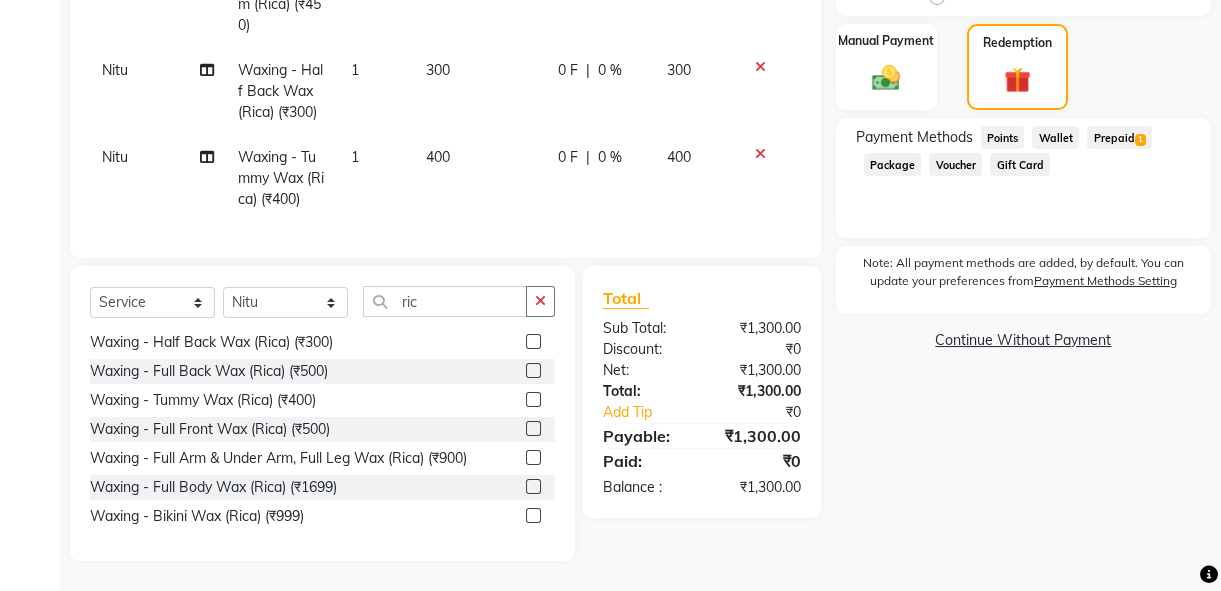 click on "Prepaid  1" 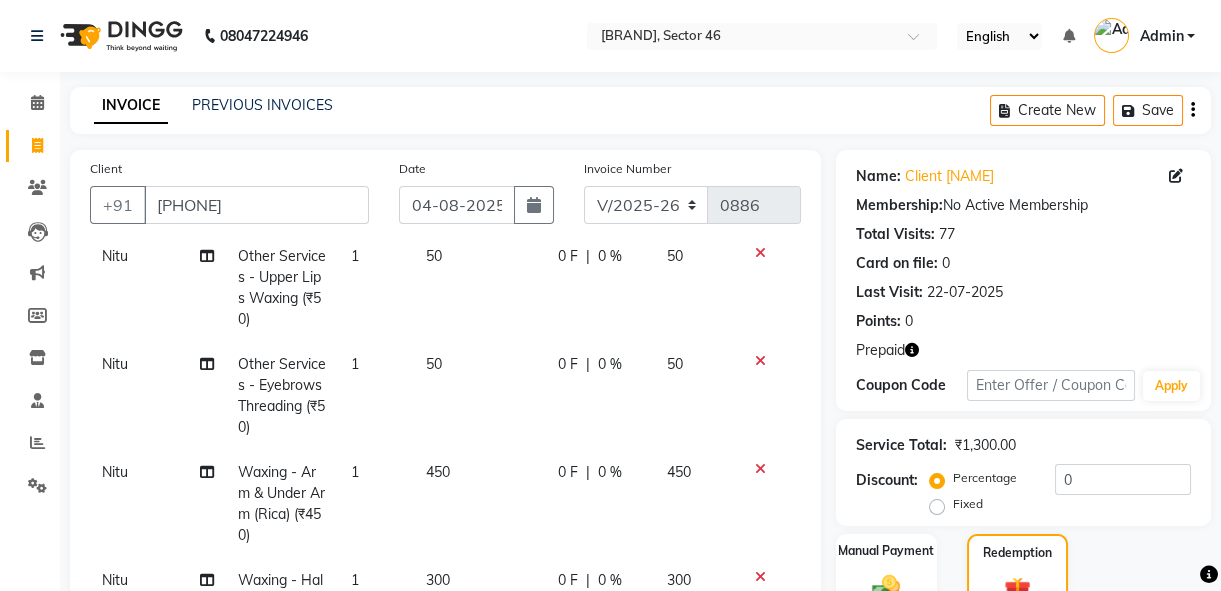 scroll, scrollTop: 510, scrollLeft: 0, axis: vertical 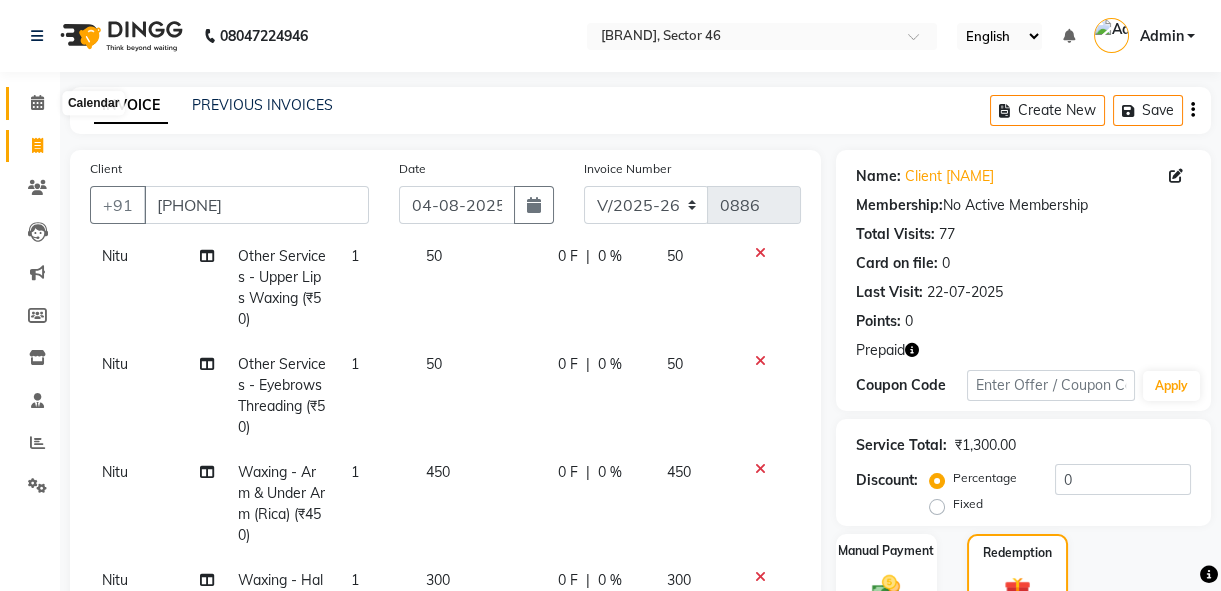 click 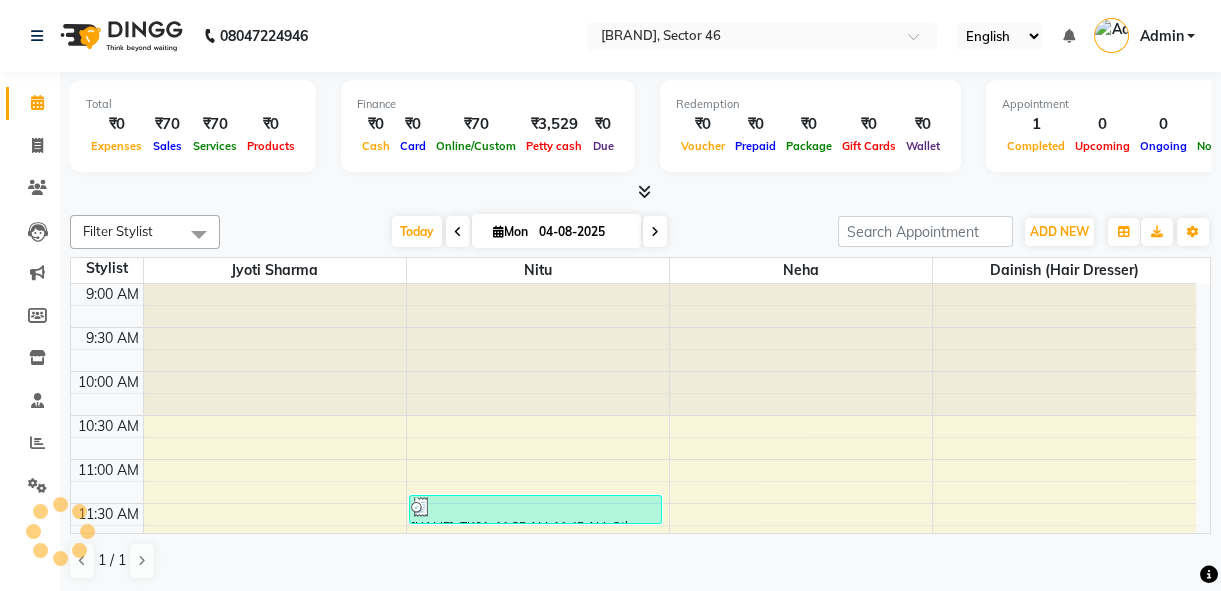 scroll, scrollTop: 0, scrollLeft: 0, axis: both 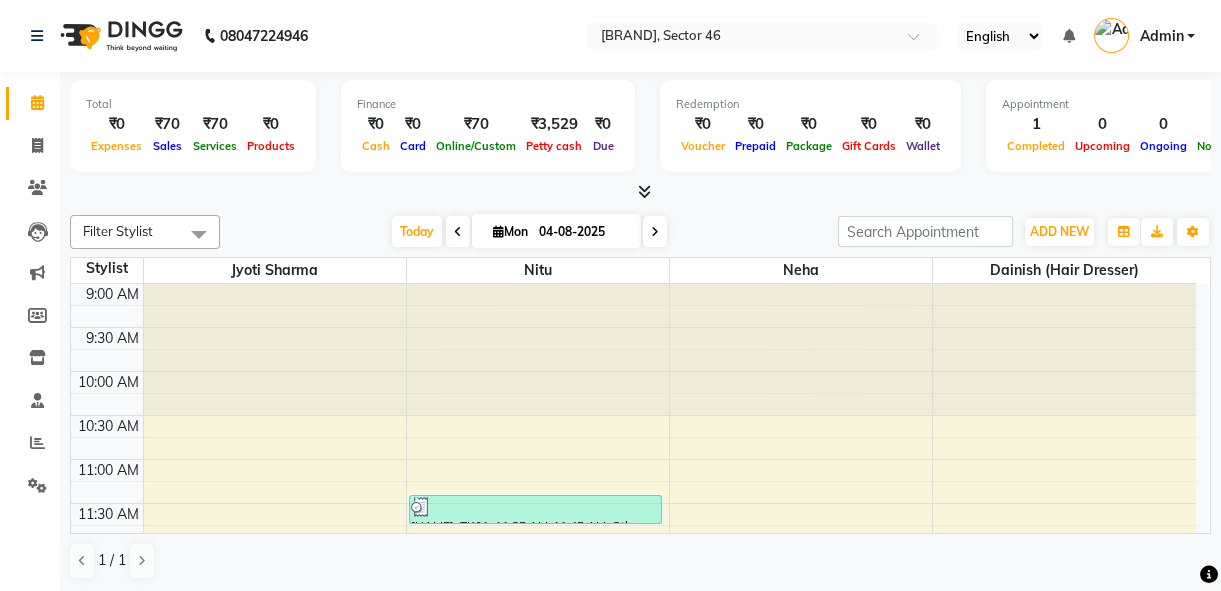 click 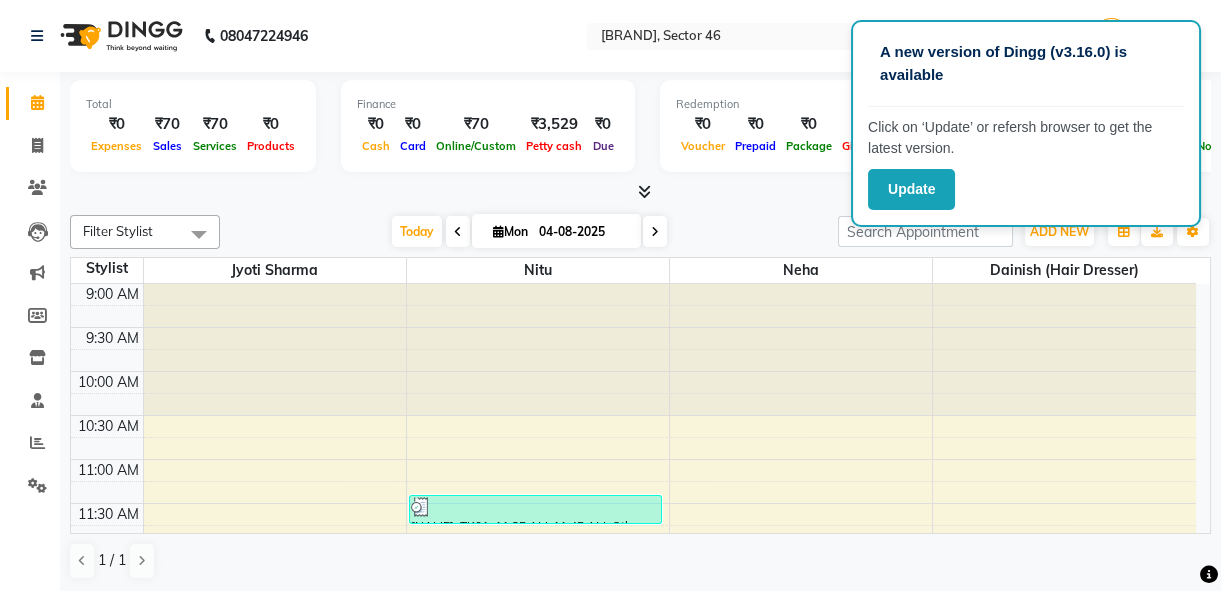 click 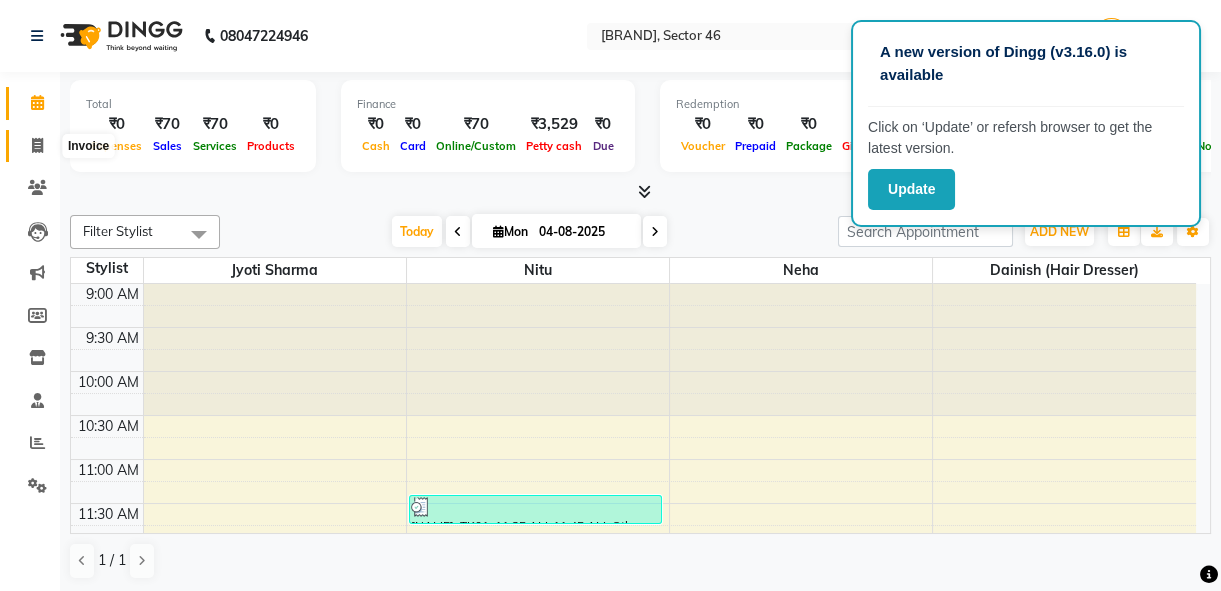 click 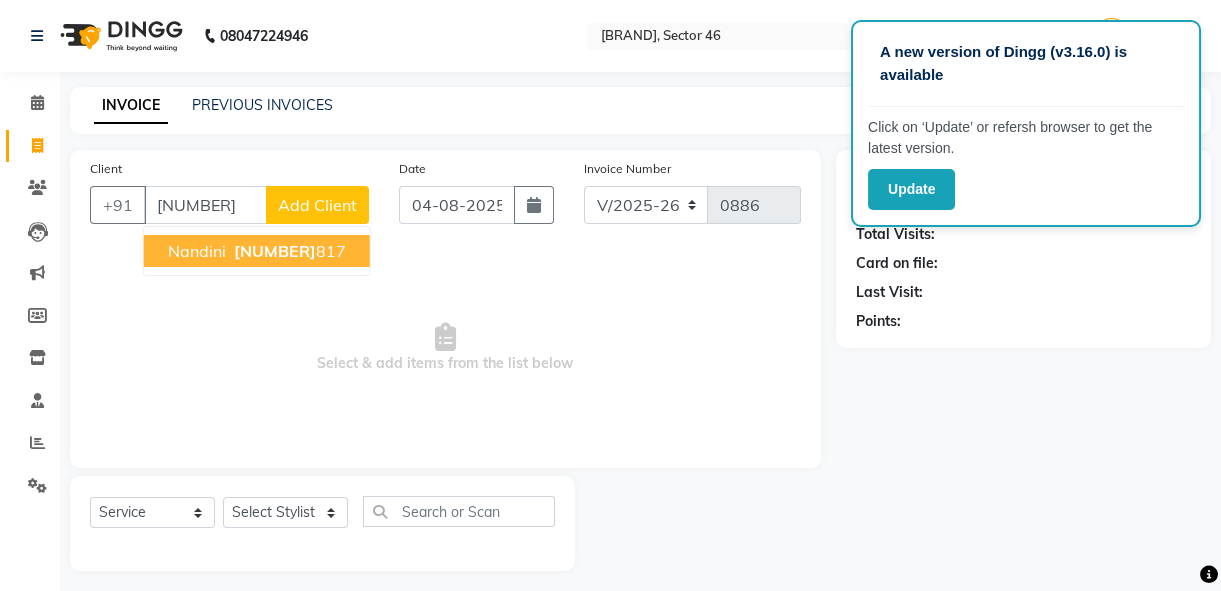 click on "[NUMBER] [NUMBER]" at bounding box center [288, 251] 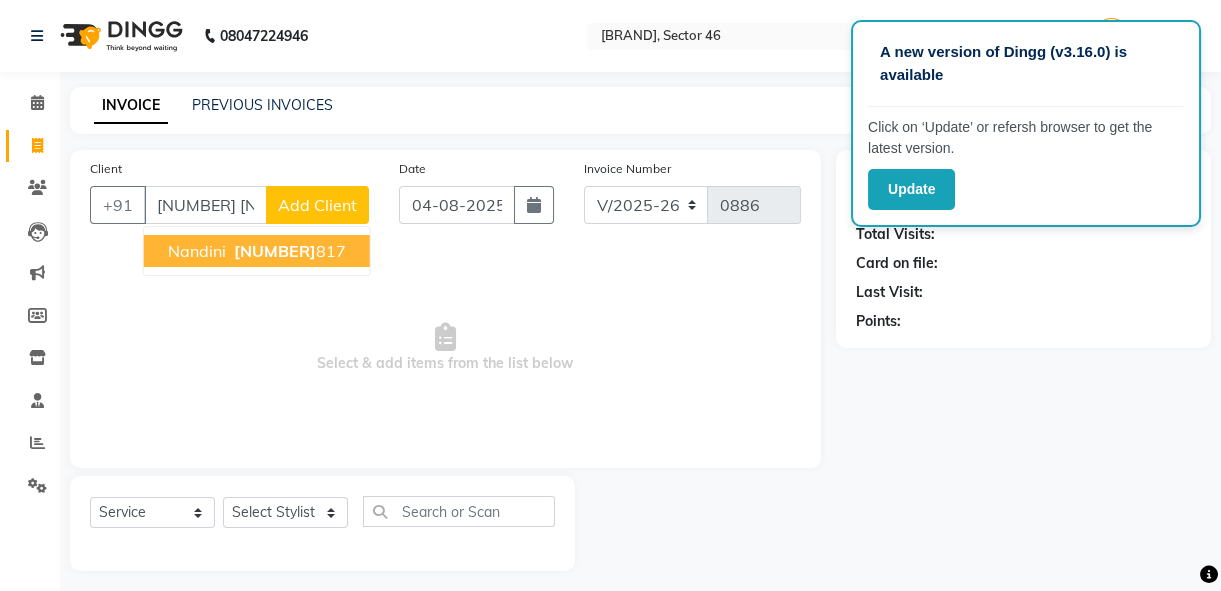 type on "[NUMBER] [NUMBER]" 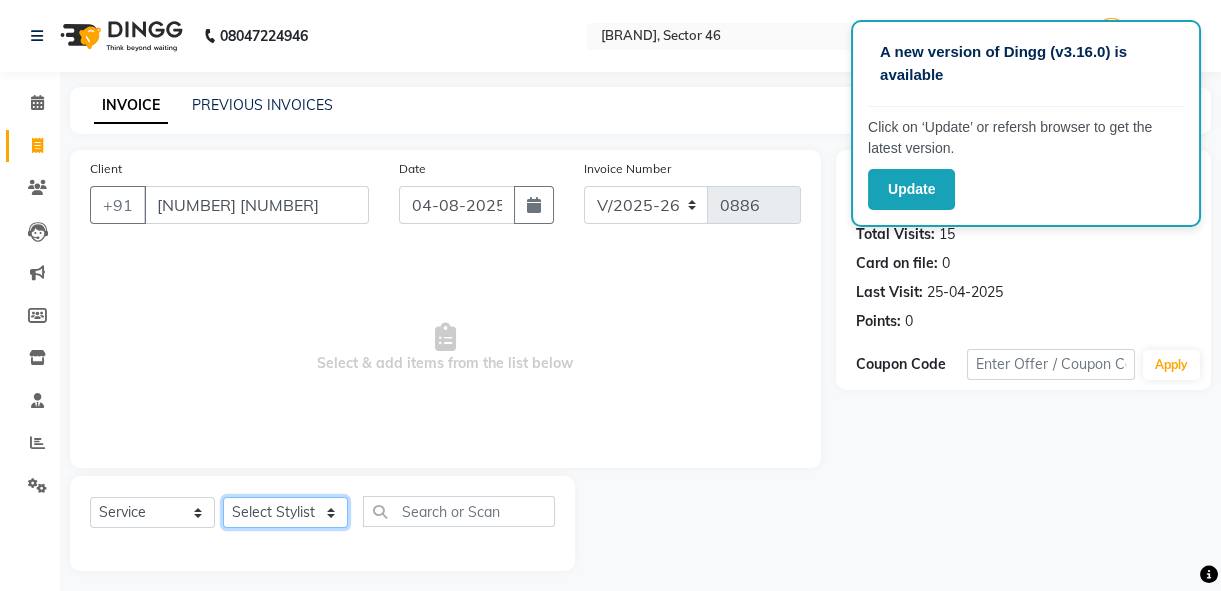 click on "Select Stylist Dainish (Hair Dresser)  Jyoti Sharma Neha Nitu Reception" 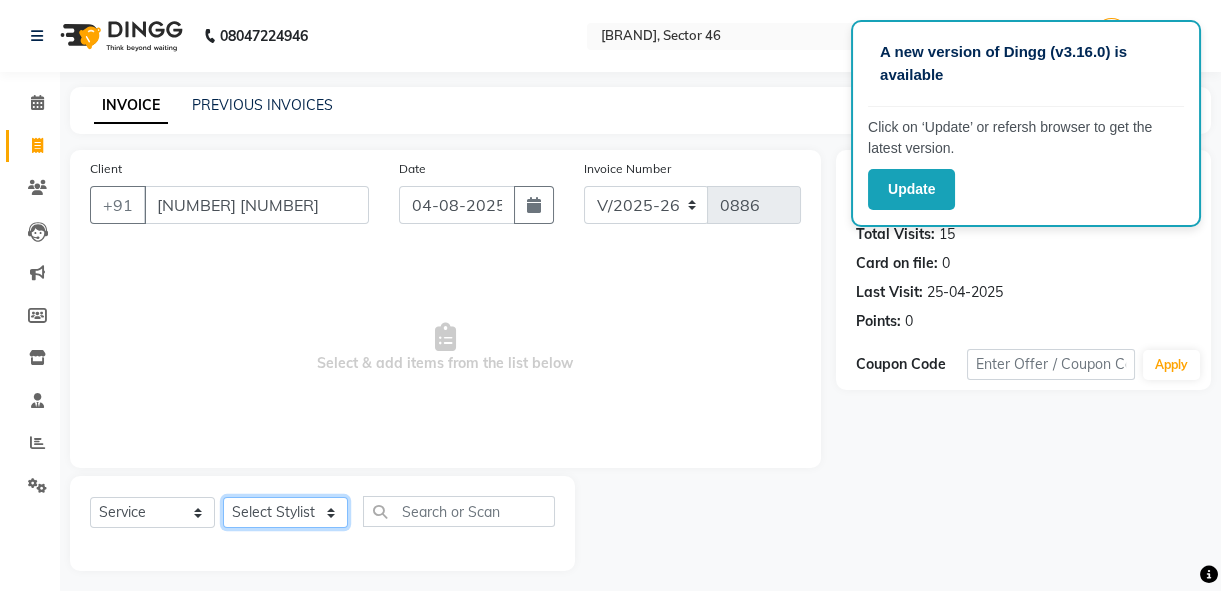 select on "10099" 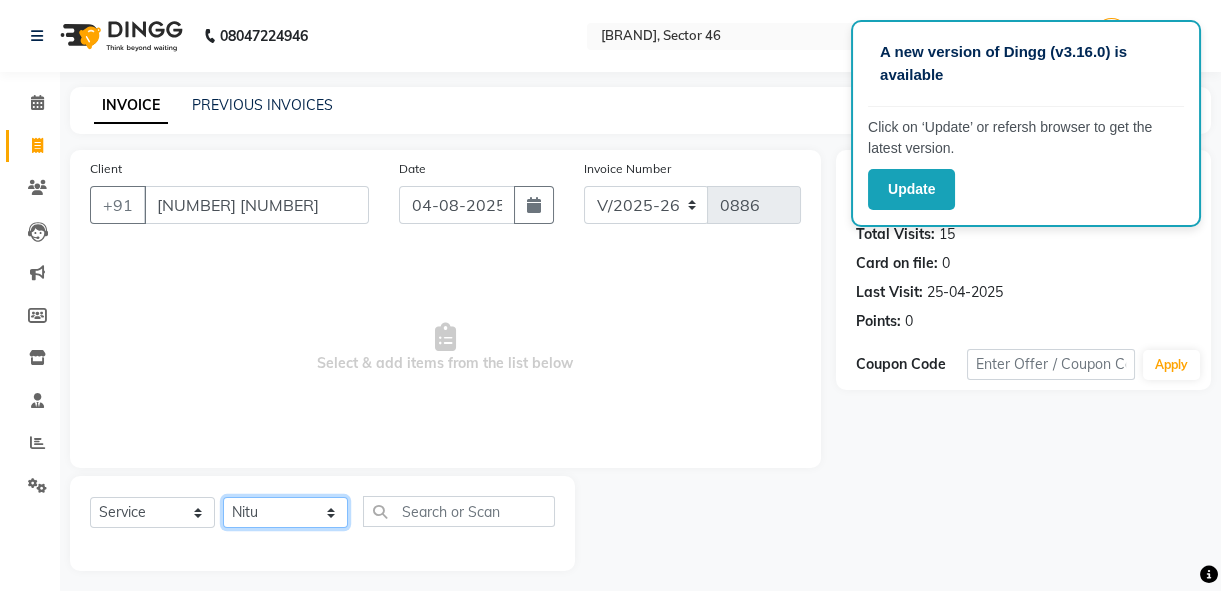 click on "Select Stylist Dainish (Hair Dresser)  Jyoti Sharma Neha Nitu Reception" 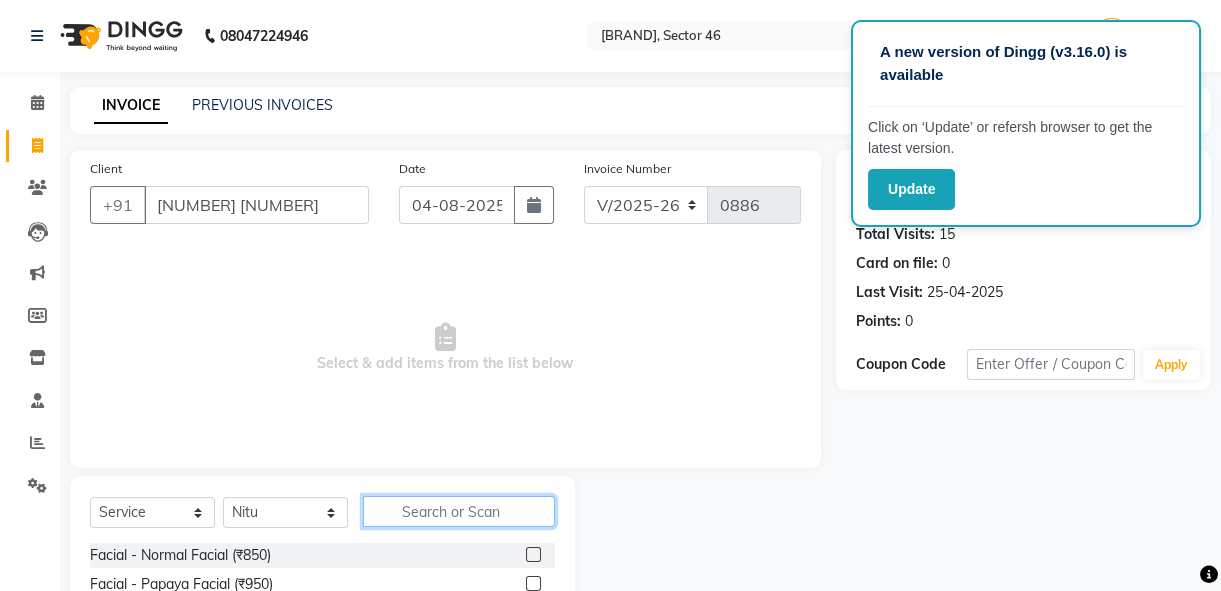 click 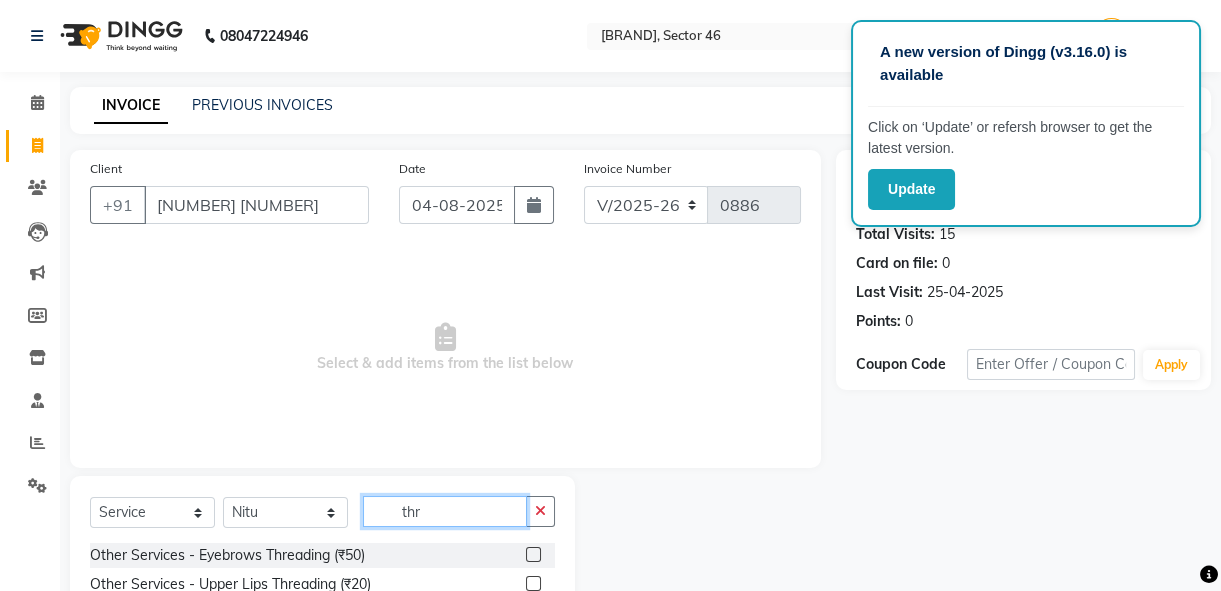 type on "thr" 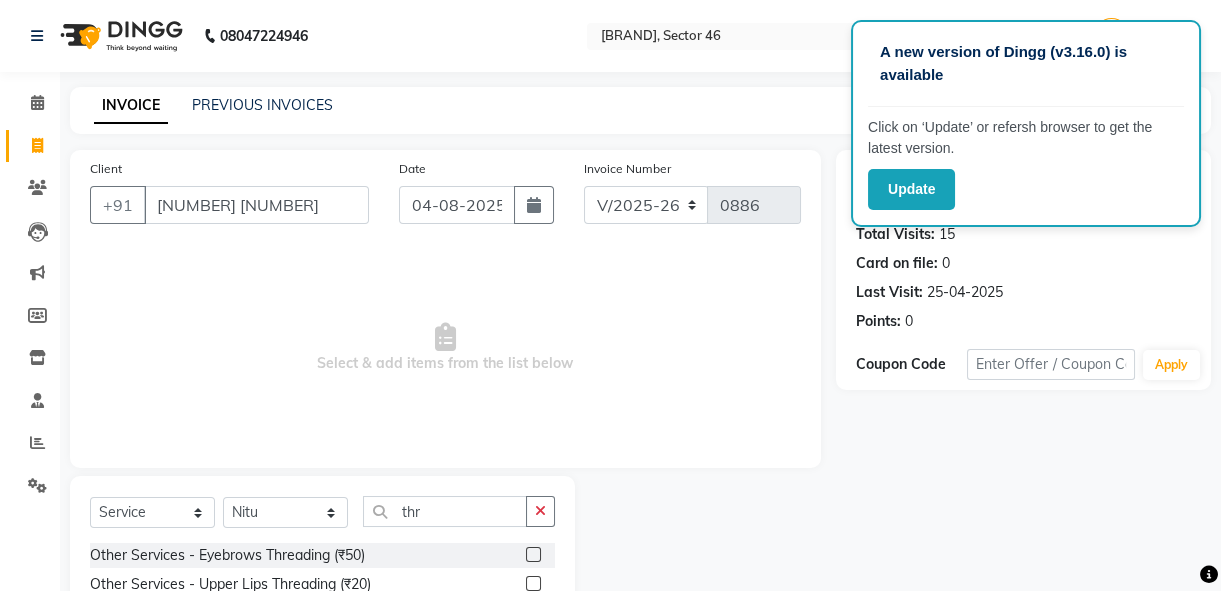 click 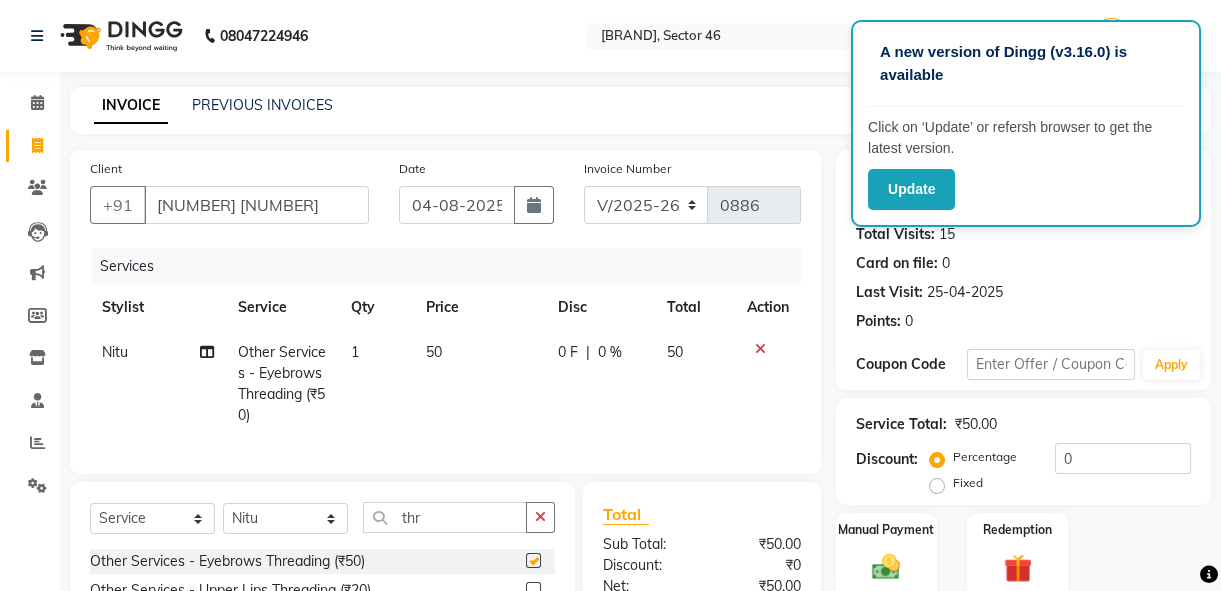 checkbox on "false" 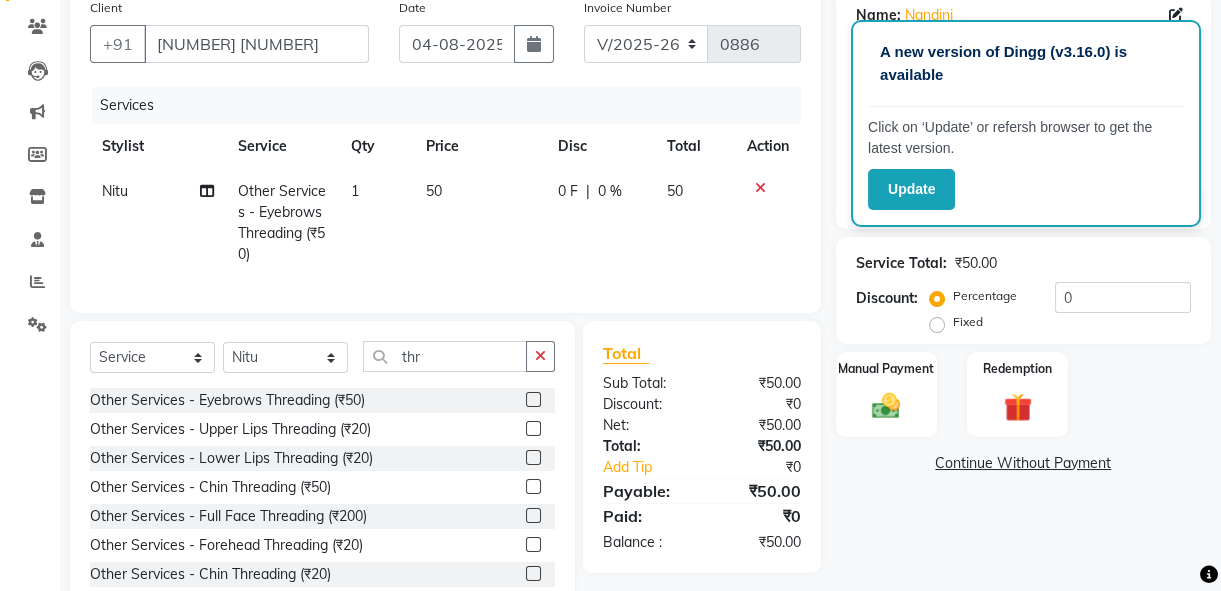 scroll, scrollTop: 230, scrollLeft: 0, axis: vertical 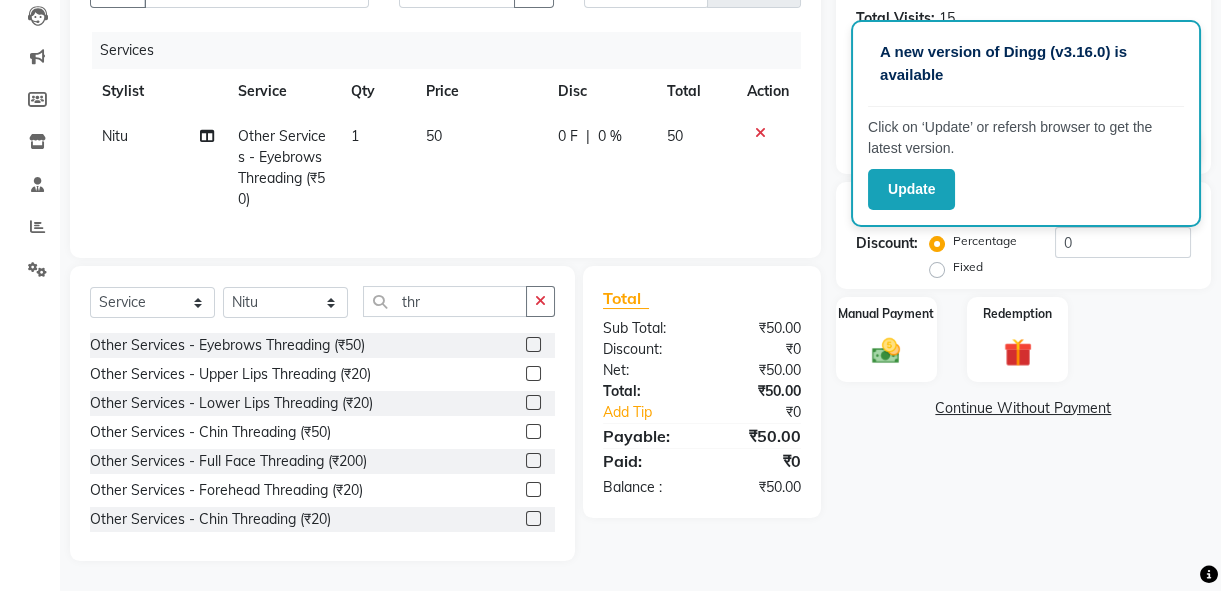 click 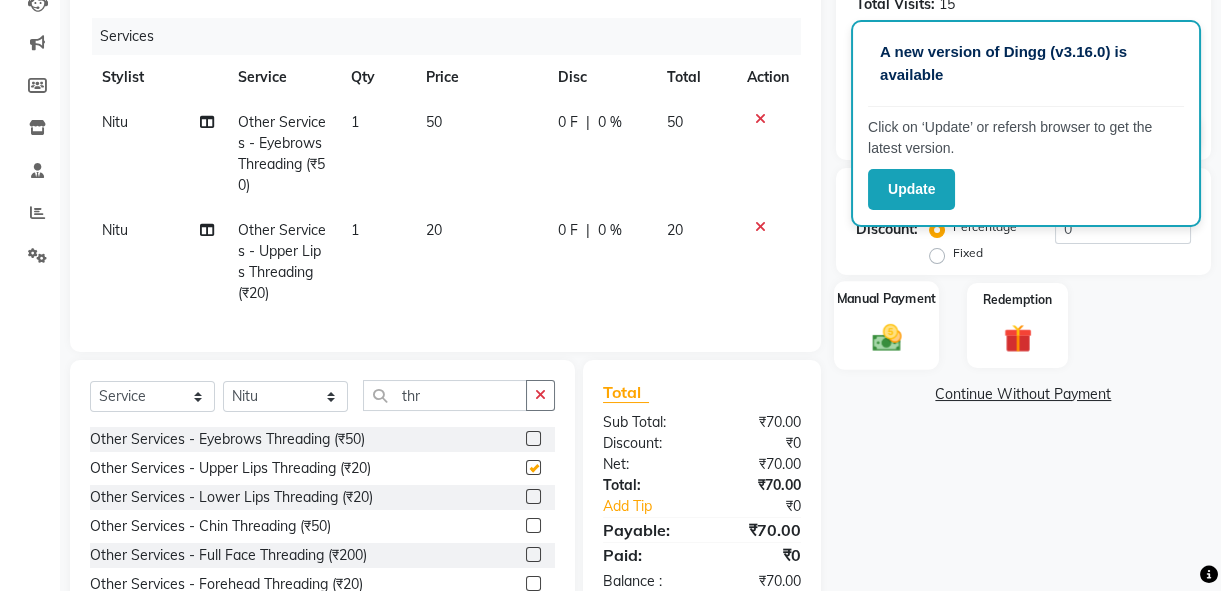 checkbox on "false" 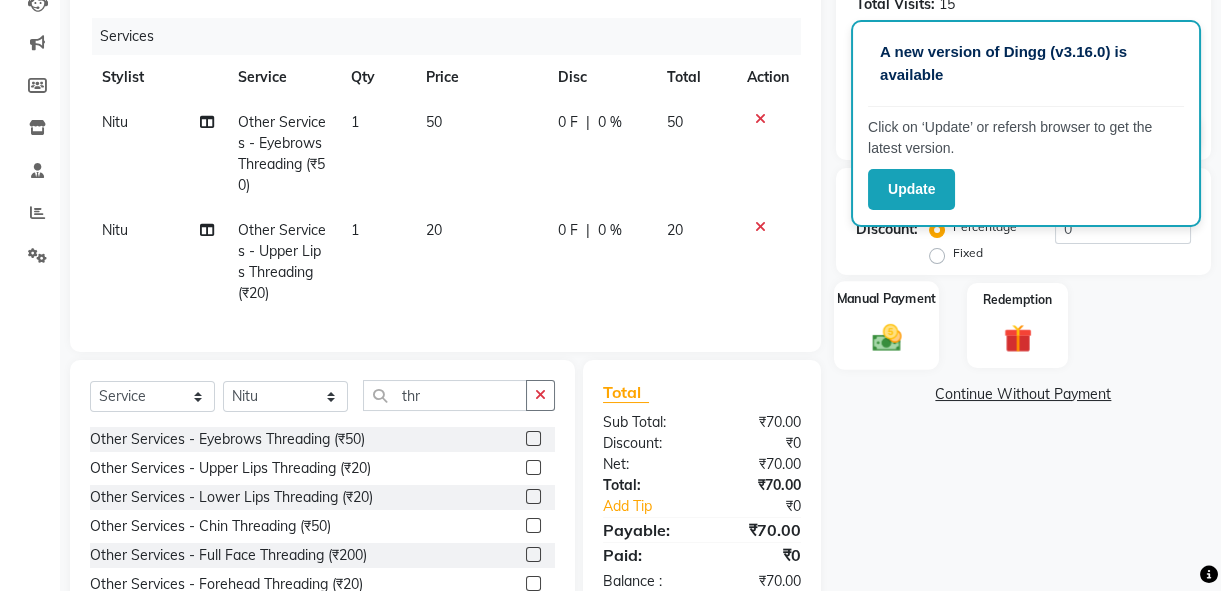 click 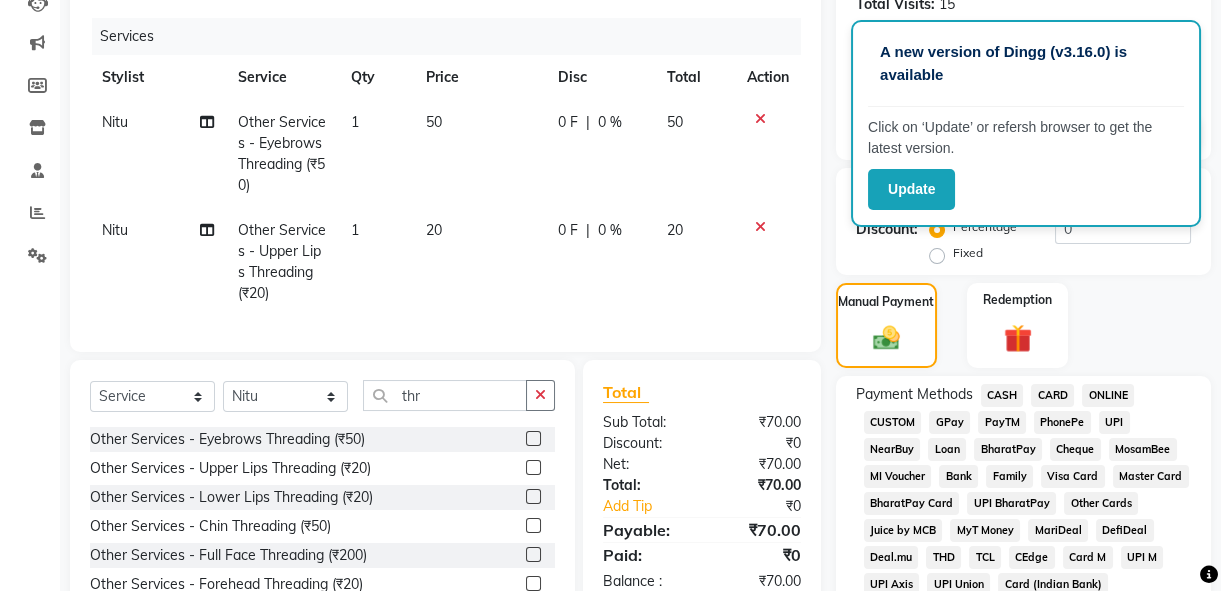 click on "CASH" 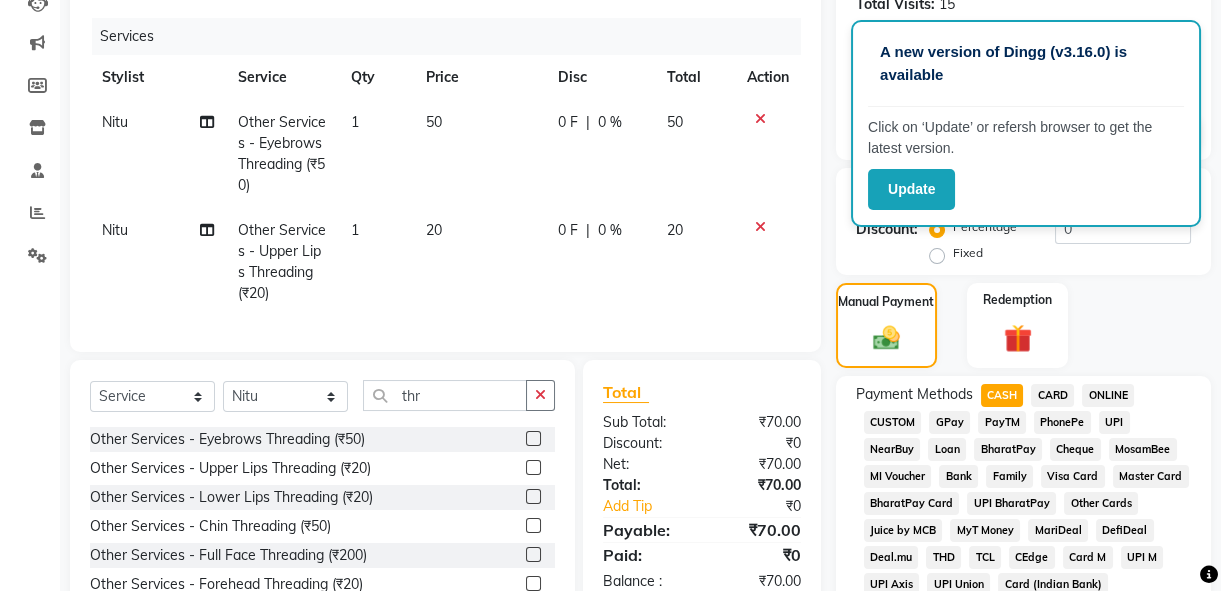 scroll, scrollTop: 746, scrollLeft: 0, axis: vertical 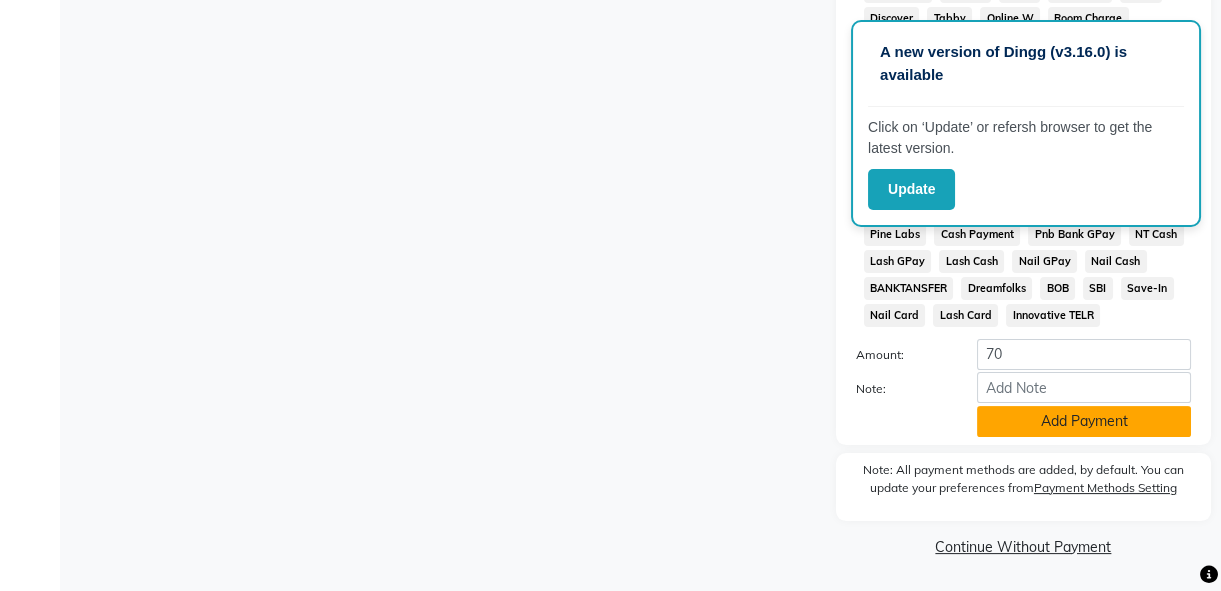 click on "Add Payment" 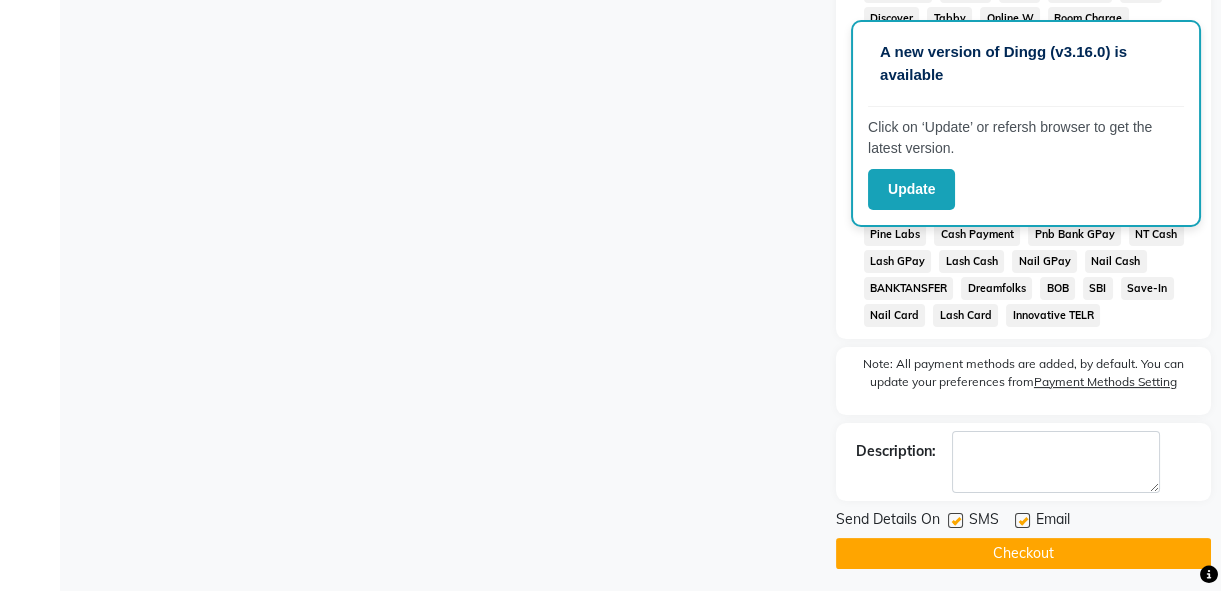click on "Checkout" 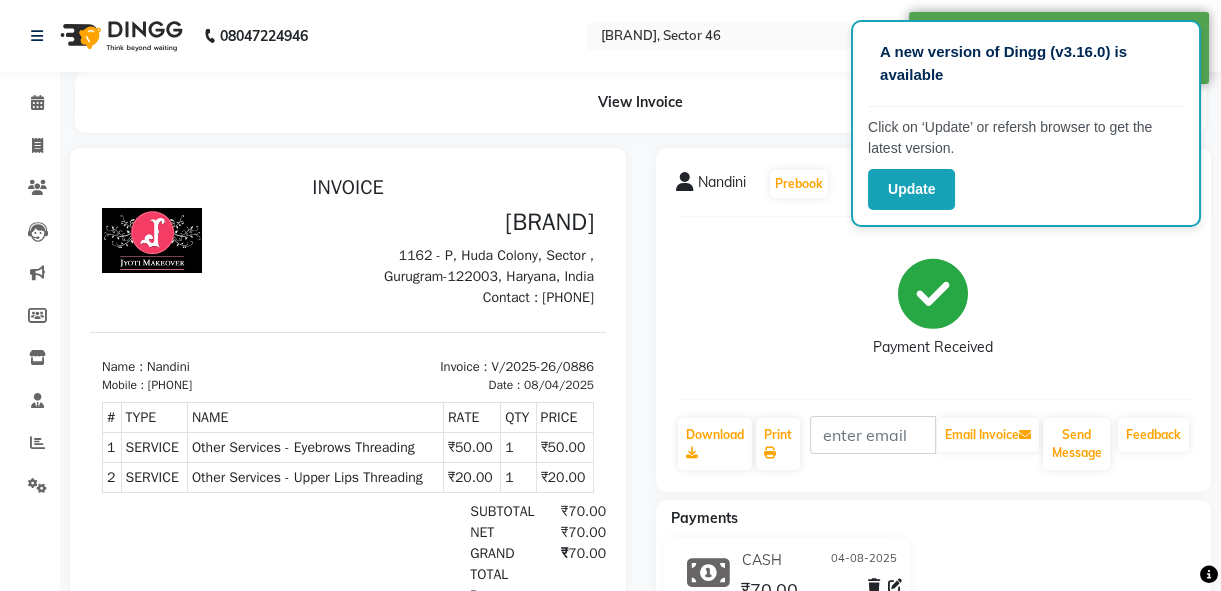 scroll, scrollTop: 0, scrollLeft: 0, axis: both 